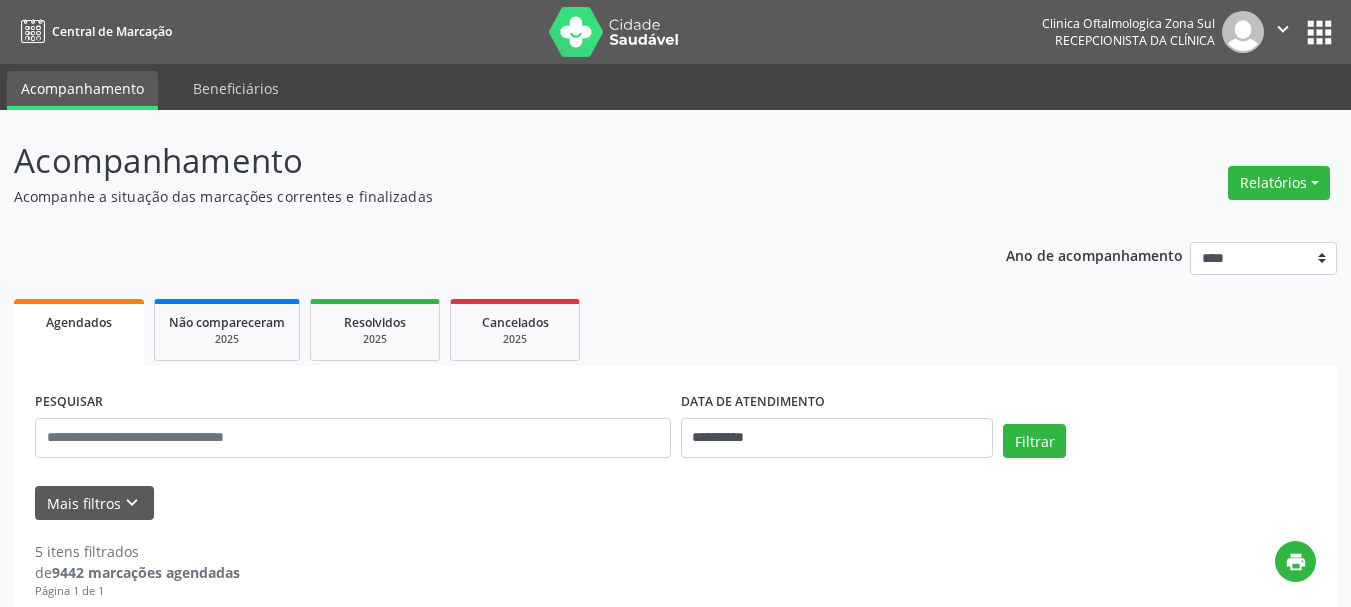 select on "*" 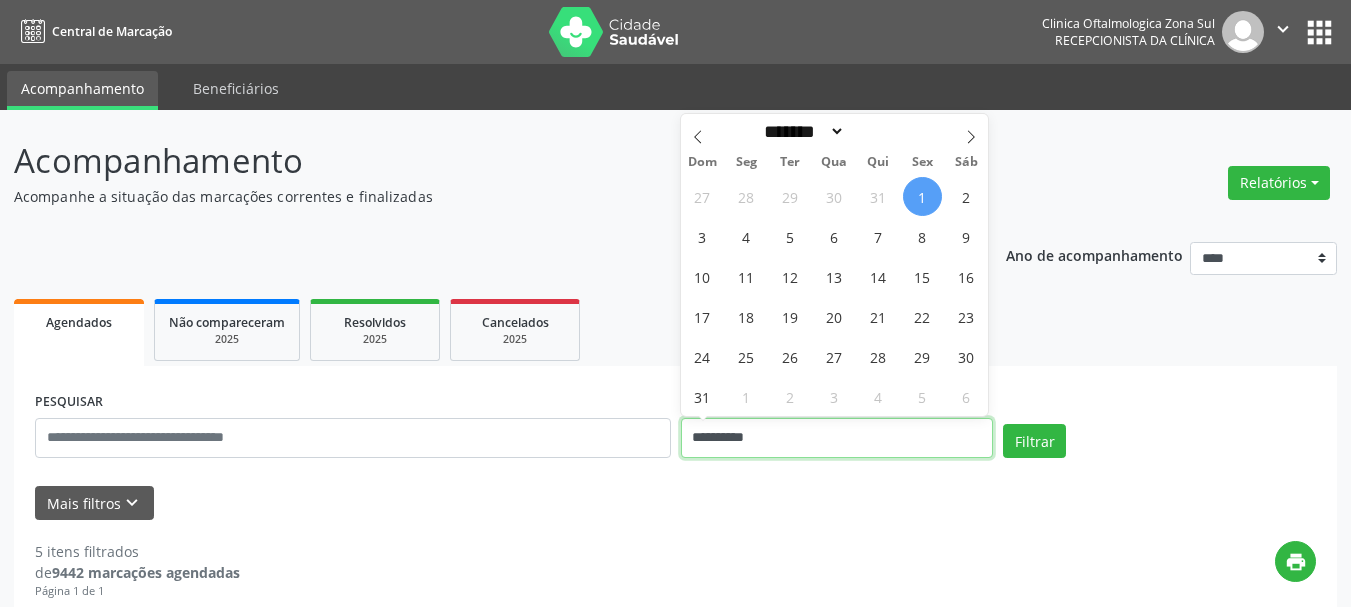 click on "**********" at bounding box center (837, 438) 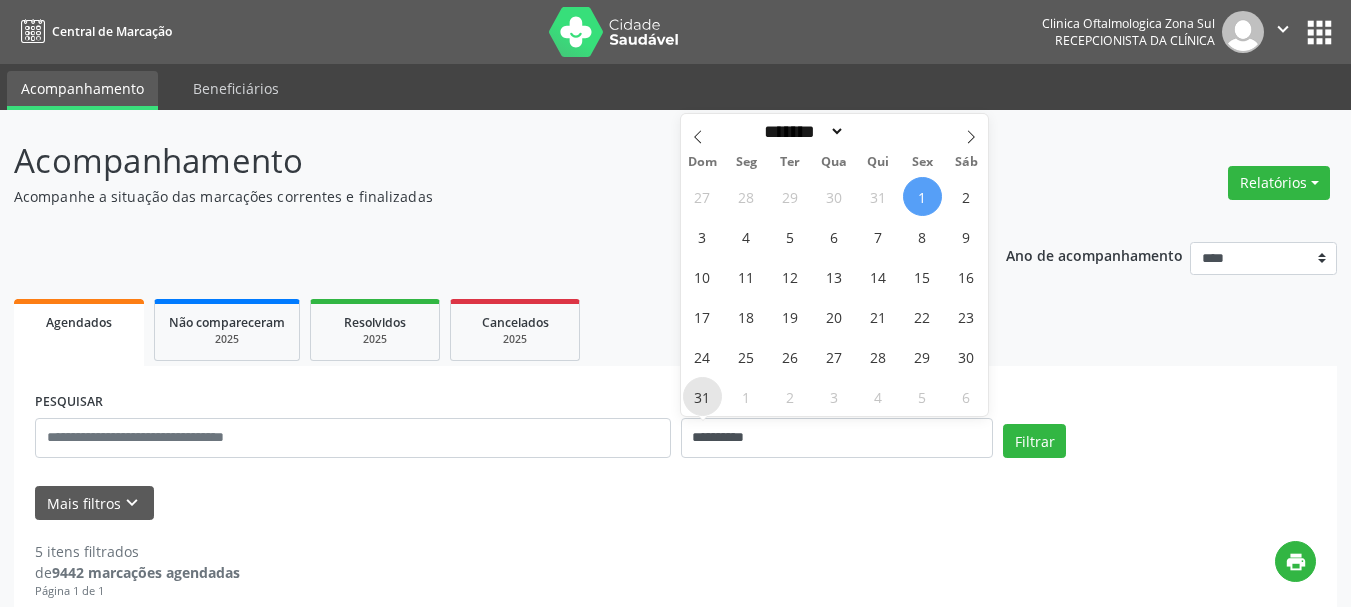click on "31" at bounding box center (702, 396) 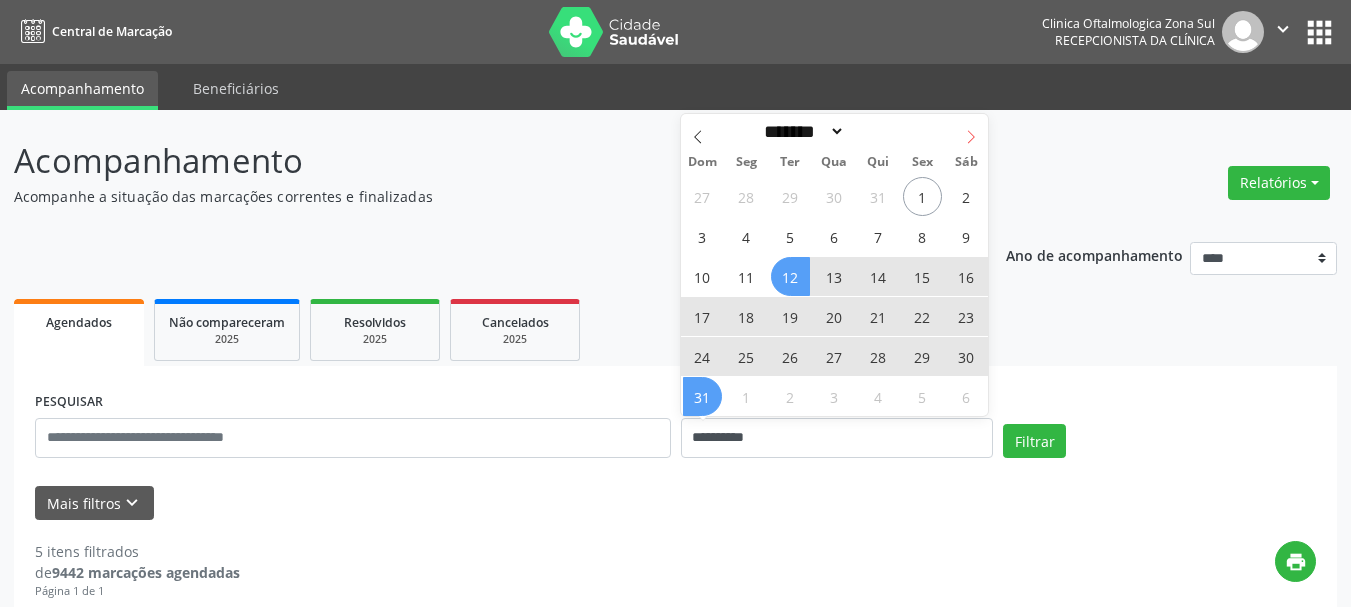 click at bounding box center (971, 131) 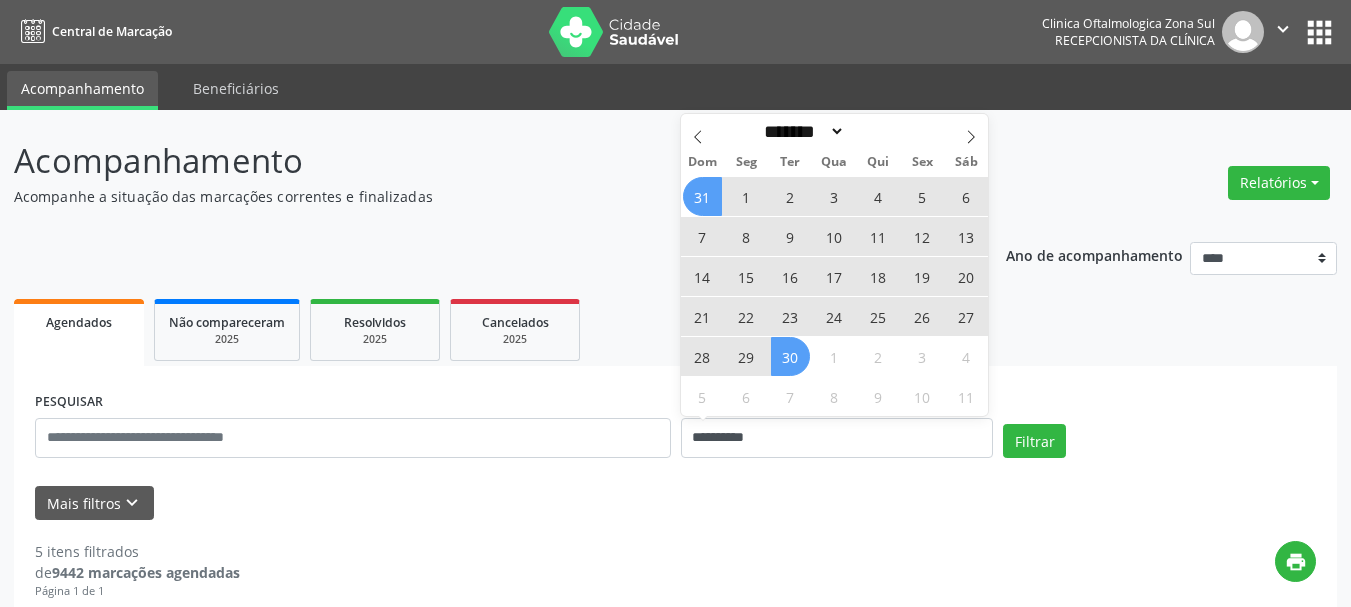 click on "30" at bounding box center (790, 356) 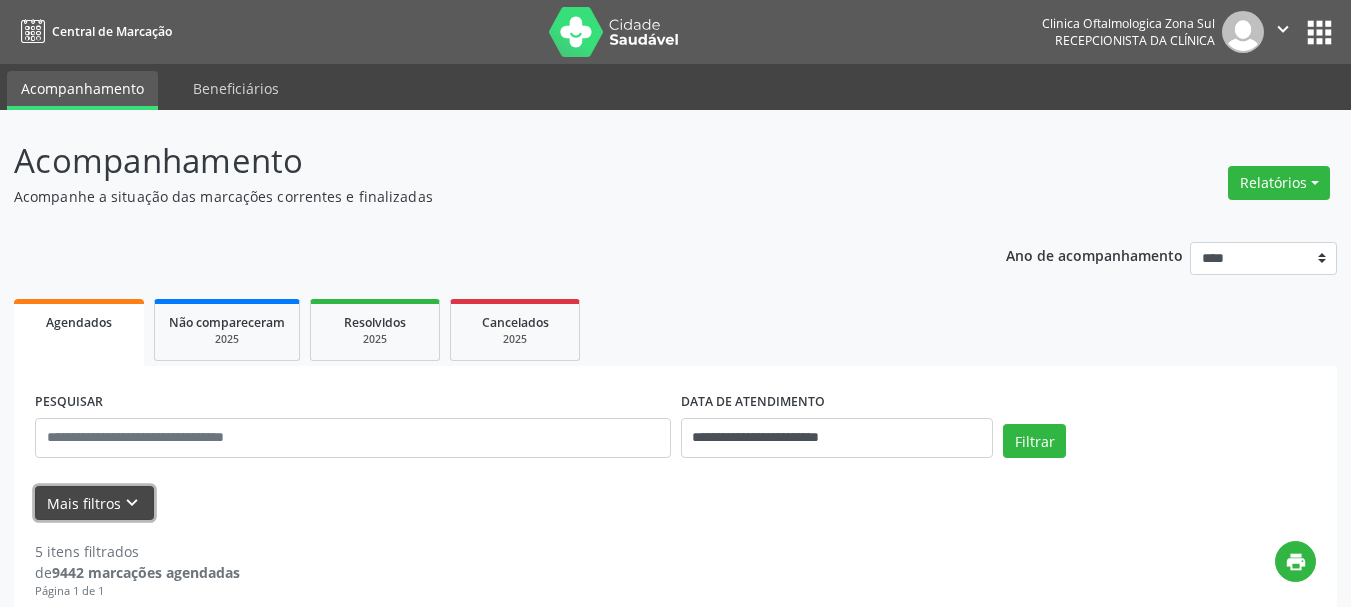 click on "keyboard_arrow_down" at bounding box center (132, 503) 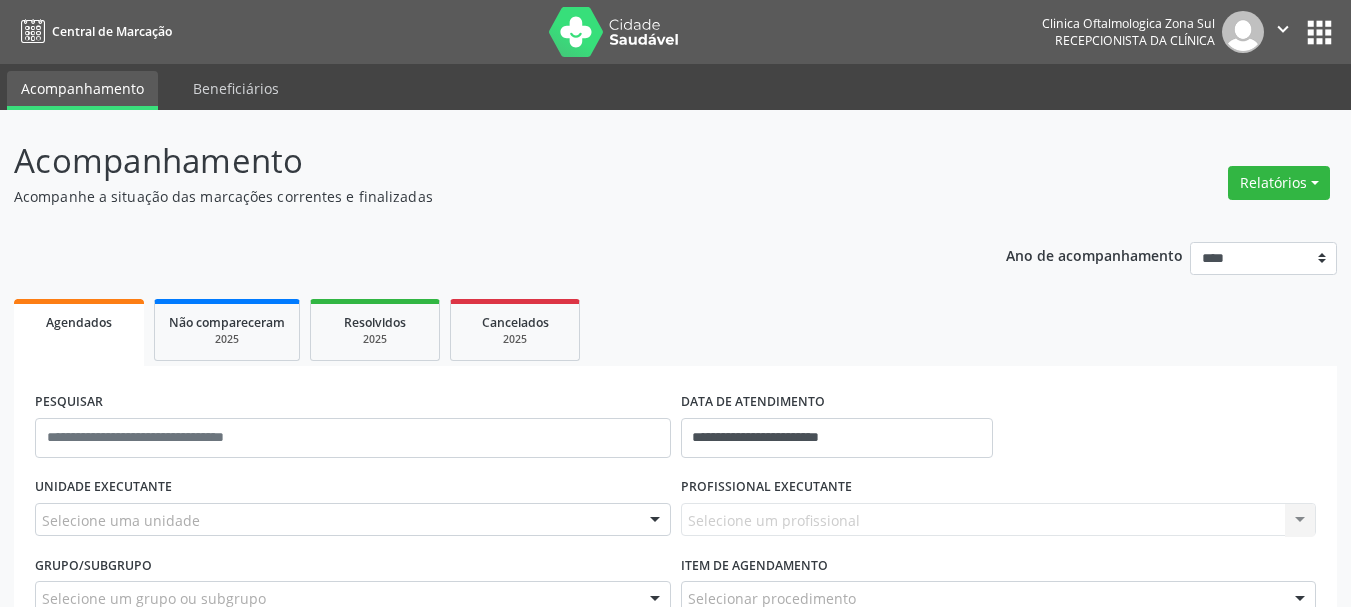 click on "Selecione uma unidade
Todos as unidades   Clinica Oftalmologica Zona Sul
Nenhum resultado encontrado para: "   "
Não há nenhuma opção para ser exibida." at bounding box center (353, 520) 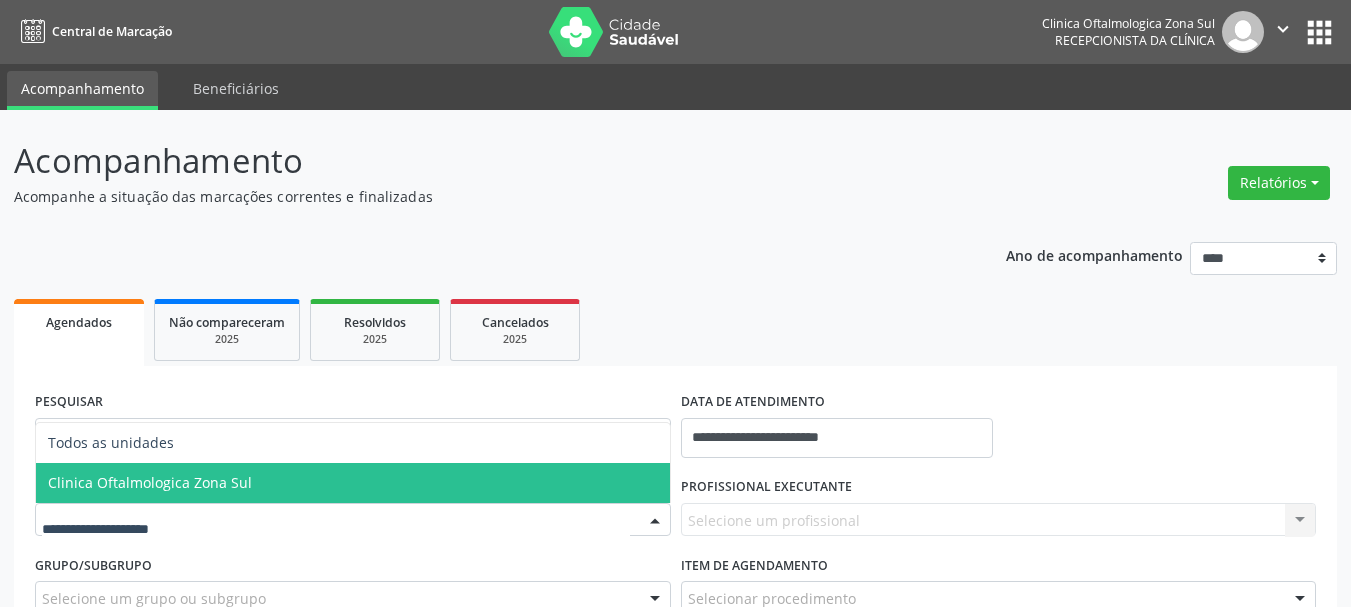 click on "Clinica Oftalmologica Zona Sul" at bounding box center [353, 483] 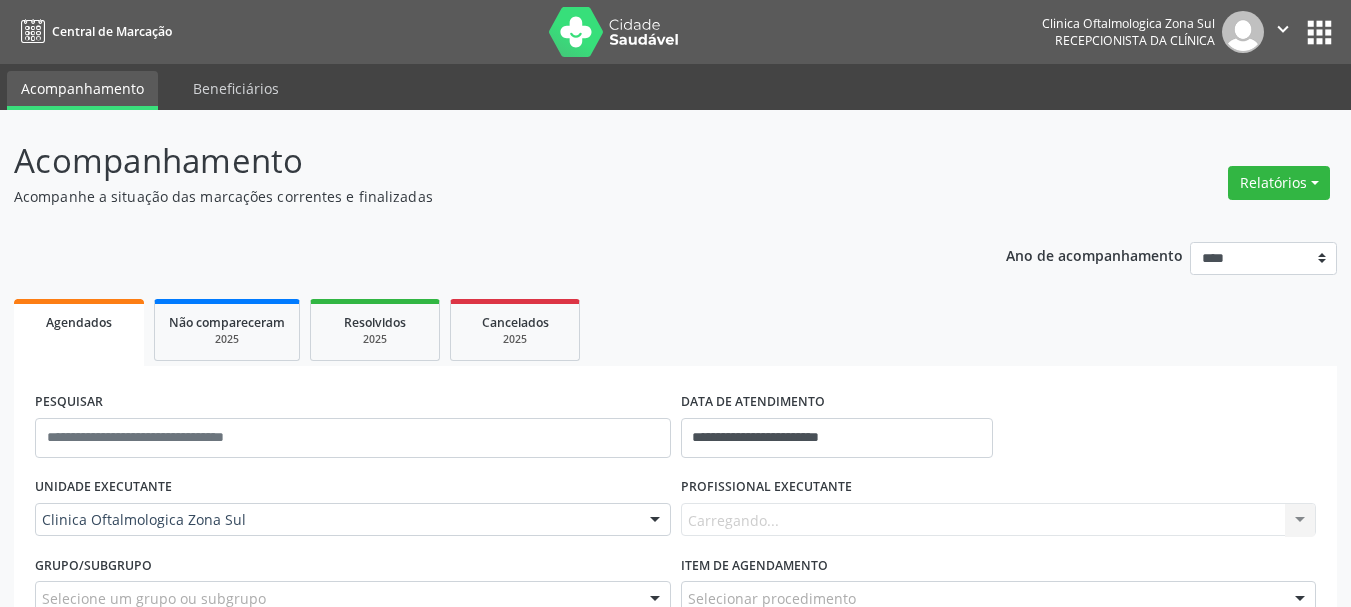 click on "Carregando...
Nenhum resultado encontrado para: "   "
Não há nenhuma opção para ser exibida." at bounding box center (999, 520) 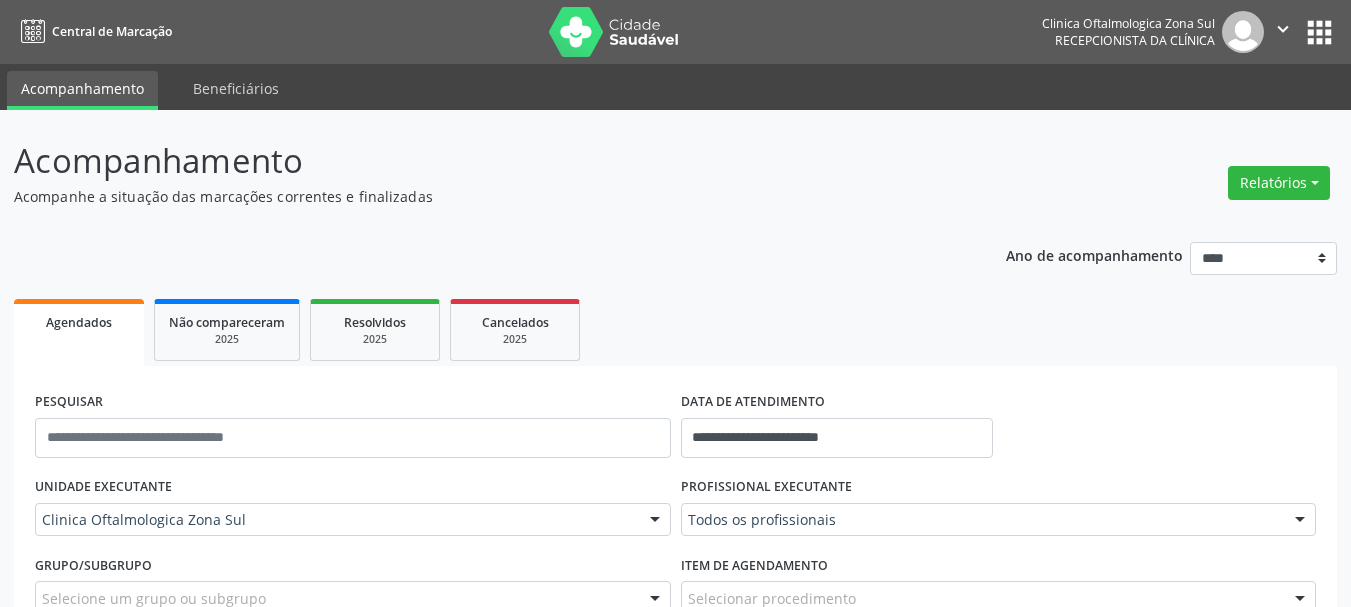 click on "Todos os profissionais" at bounding box center [999, 520] 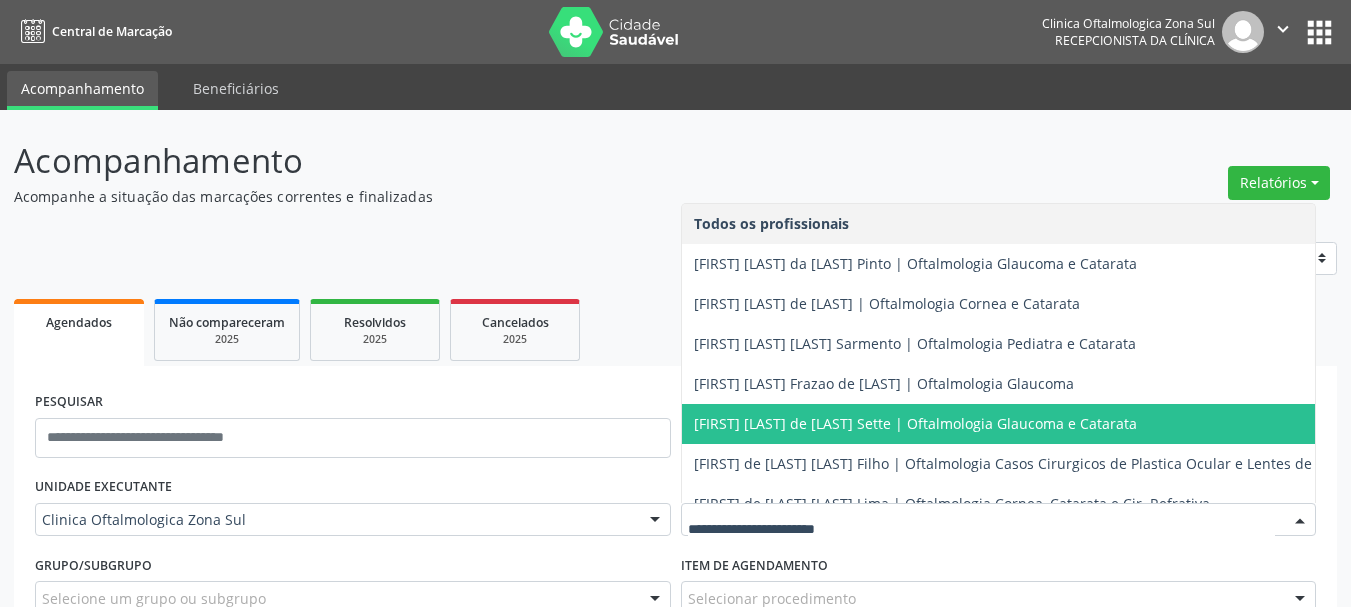 scroll, scrollTop: 196, scrollLeft: 0, axis: vertical 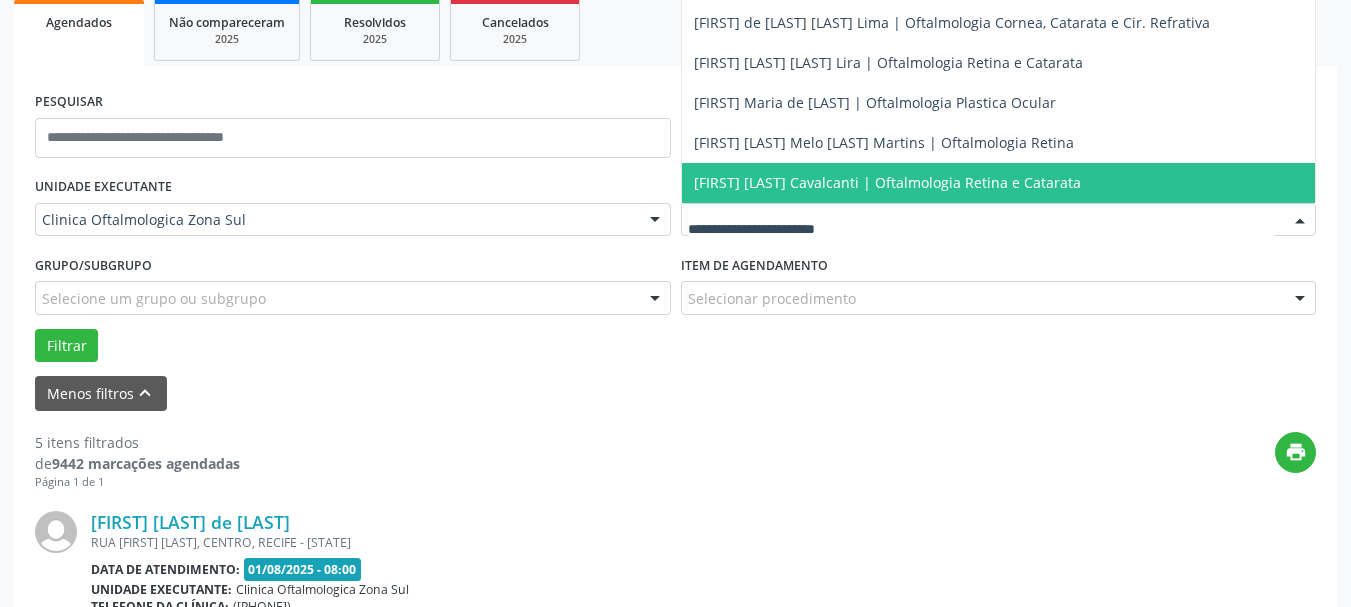 click on "[FIRST] [LAST] [LAST] | [SPECIALTY]" at bounding box center [887, 182] 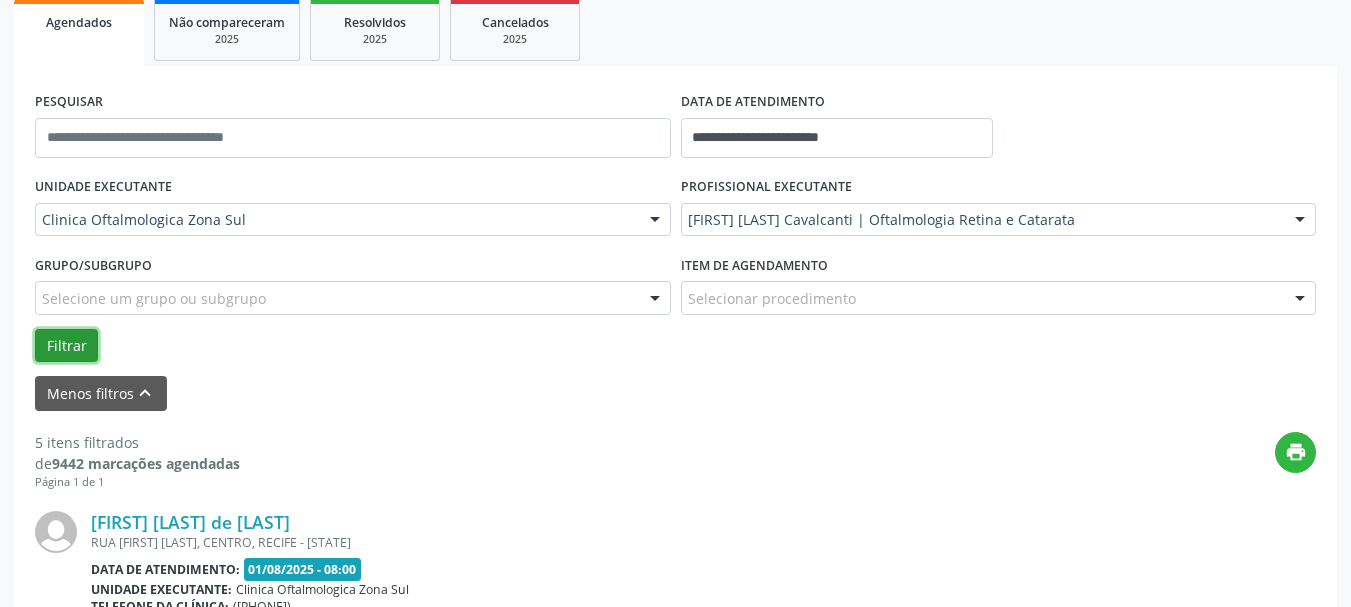click on "Filtrar" at bounding box center (66, 346) 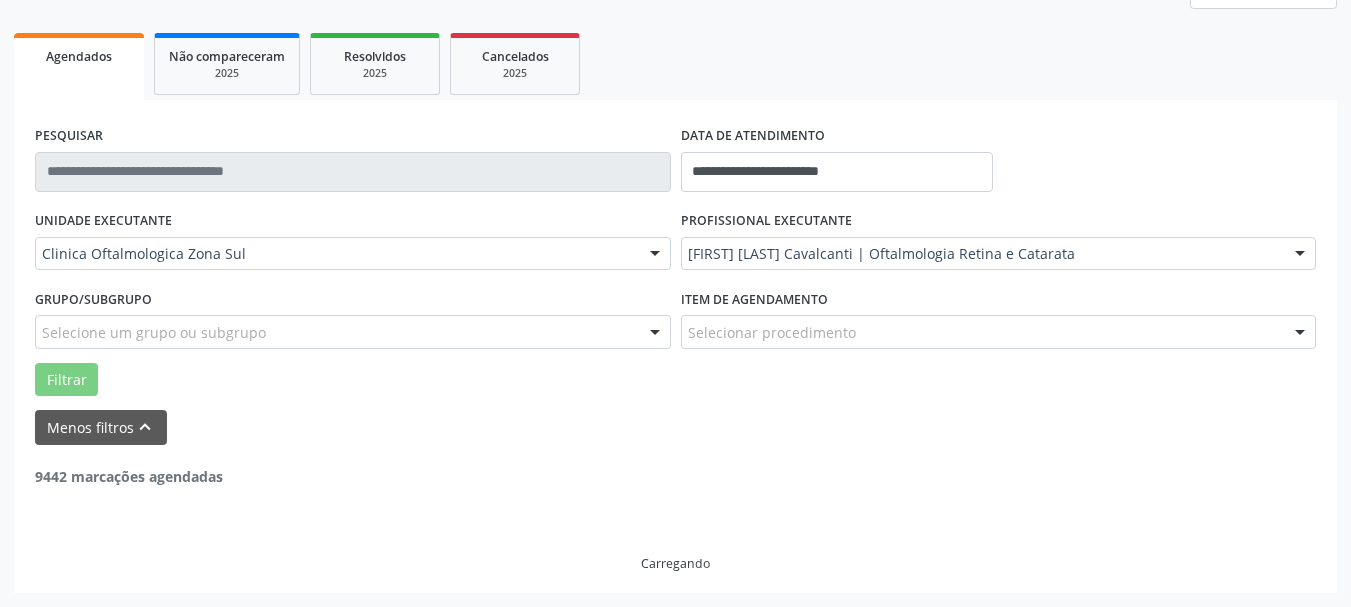 scroll, scrollTop: 300, scrollLeft: 0, axis: vertical 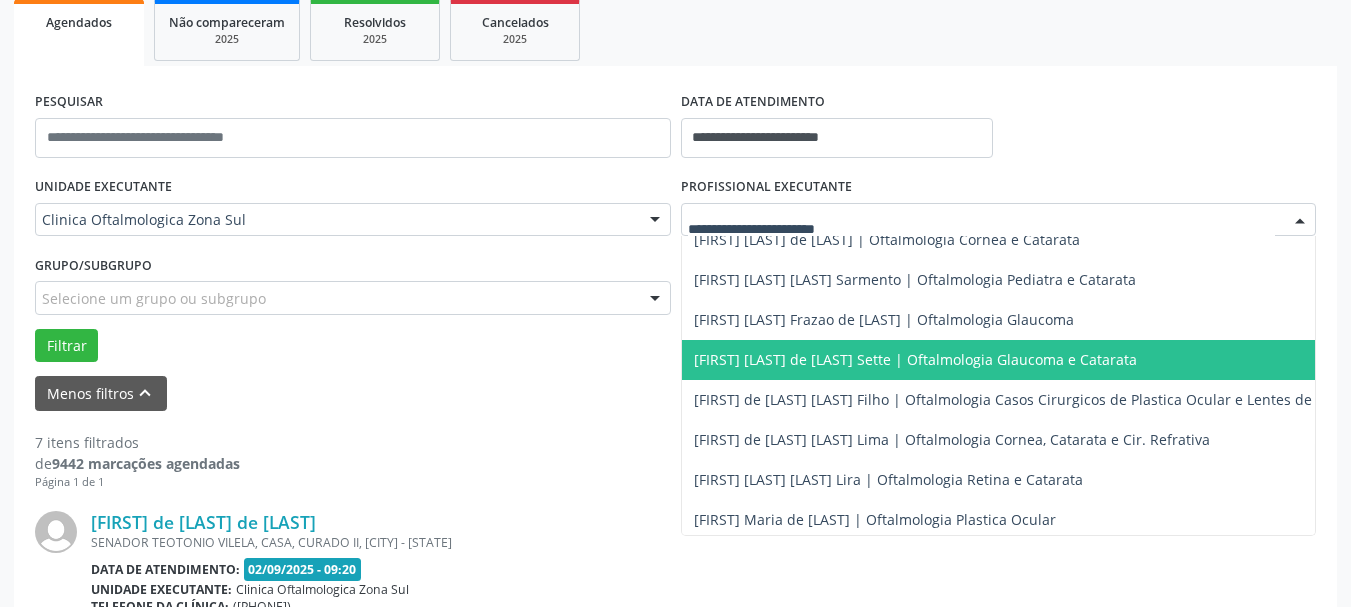 click on "7 itens filtrados
de
9442 marcações agendadas
Página 1 de 1
print
Jozaria de Fatima Lemos de Lima
SENADOR TEOTONIO VILELA, CASA, CURADO II, JABOATAO DOS GUARARAPES - PE
Data de atendimento:
02/09/2025 - 09:20
Unidade executante:
Clinica Oftalmologica Zona Sul
Telefone da clínica:
(81) 2102-0999
Rede:
Credenciada
Profissional executante:
Tiago Marques Cavalcanti | Oftalmologia Retina e Catarata
Item de agendamento:
Oftalmologia
Motivo de agendamento:
Solicitação da clínica.
Preparo:
Não informado
Senha de atendimento:
M02835185
Solicitado por Vanessa de Souza Silva dos Santos em 23/07/2025 - há 9 dias

Mais ações
insert_drive_file
Exportar (PDF)
check
Resolvido
Data de atendimento:" at bounding box center [675, 1459] 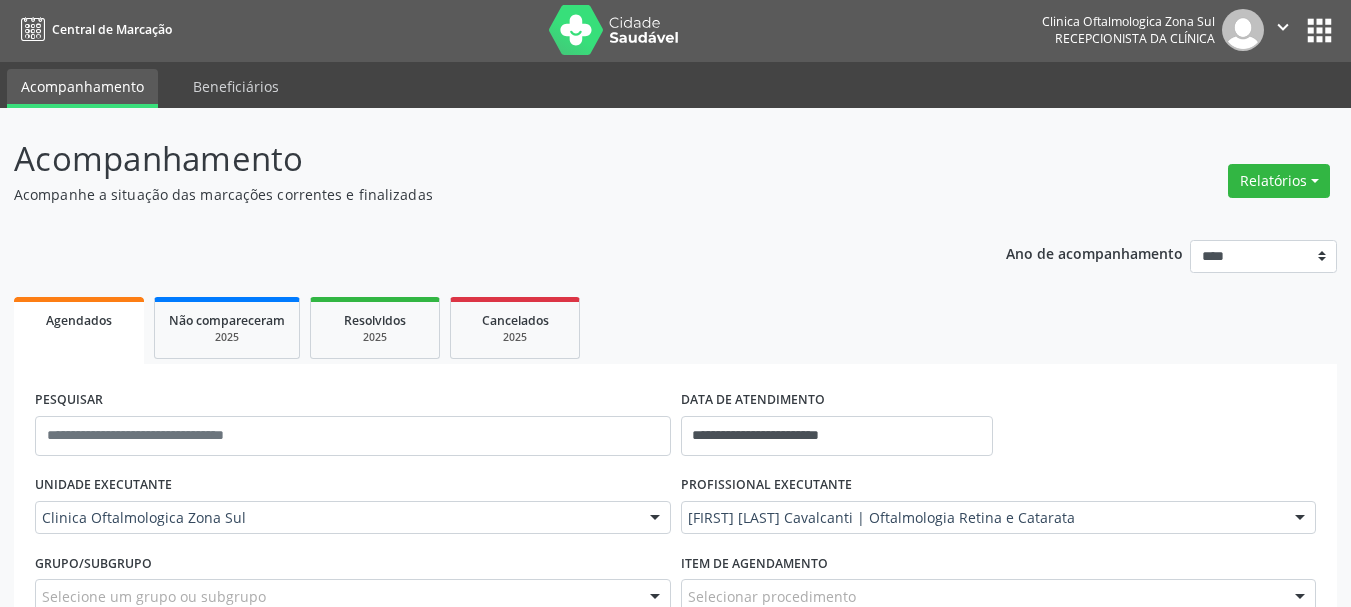 scroll, scrollTop: 0, scrollLeft: 0, axis: both 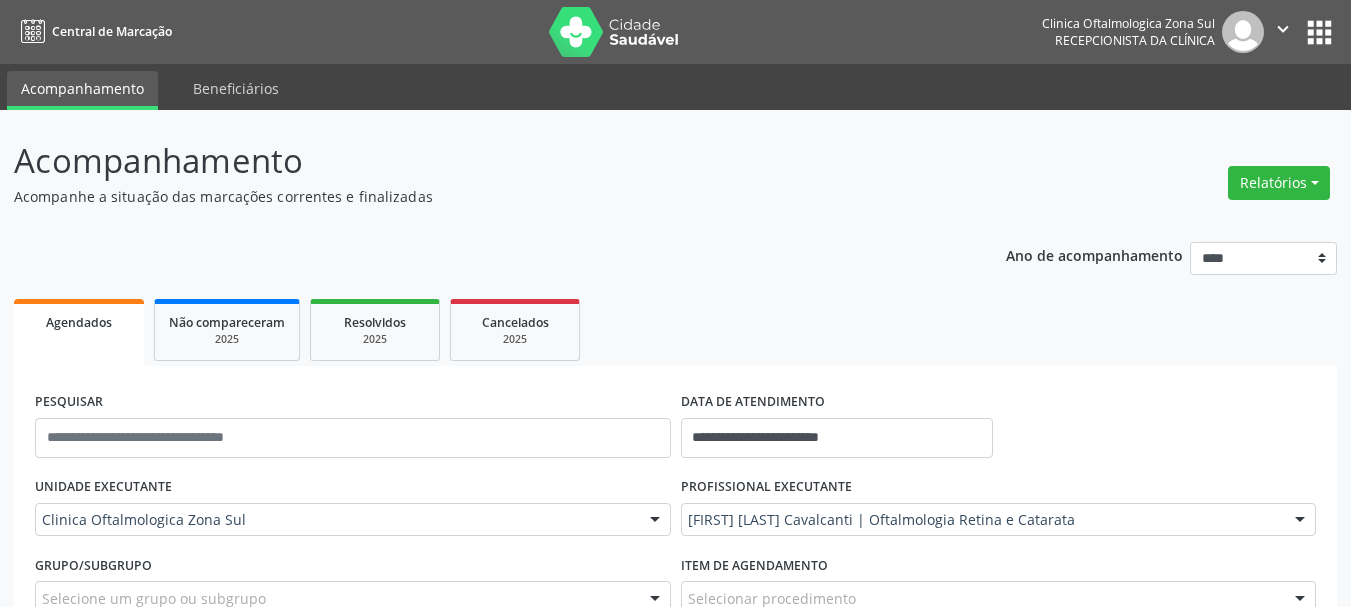click on "Acompanhamento
Beneficiários" at bounding box center [675, 87] 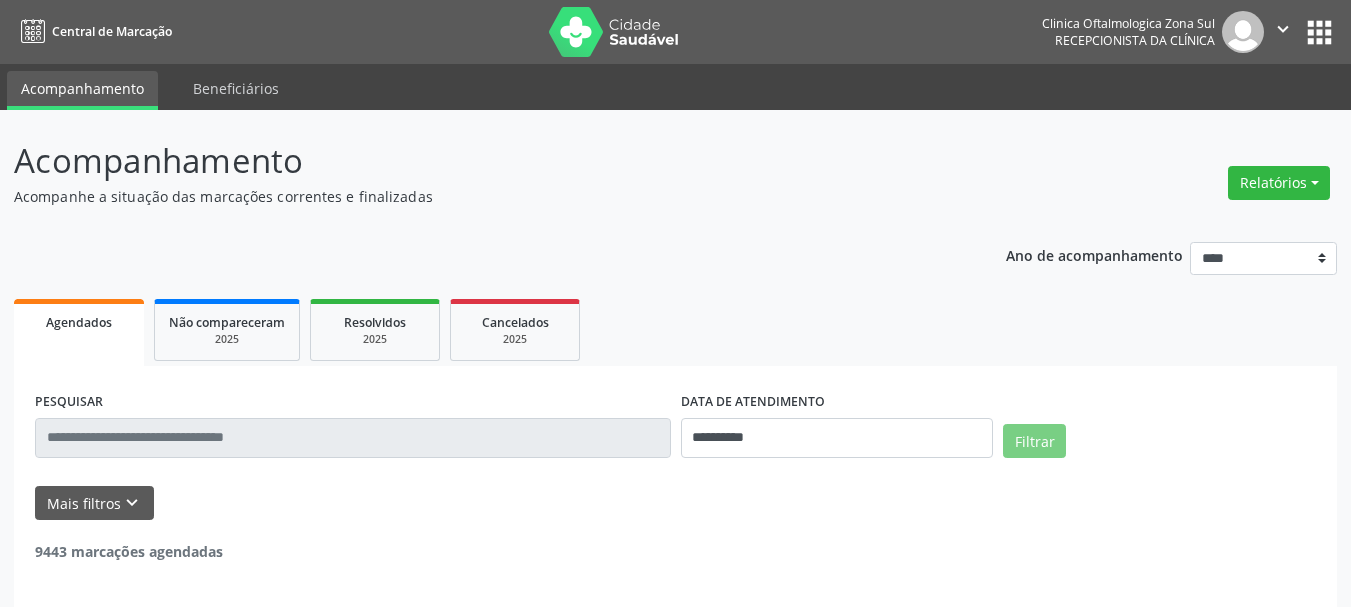 scroll, scrollTop: 0, scrollLeft: 0, axis: both 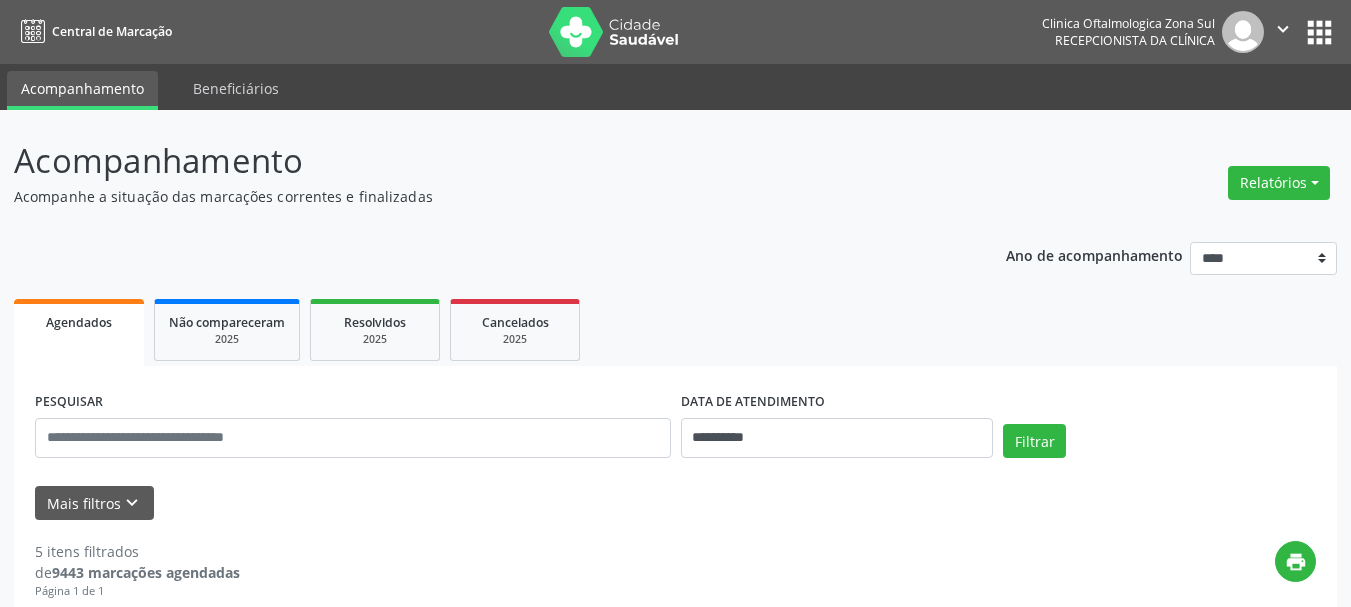 click on "**********" at bounding box center [675, 1256] 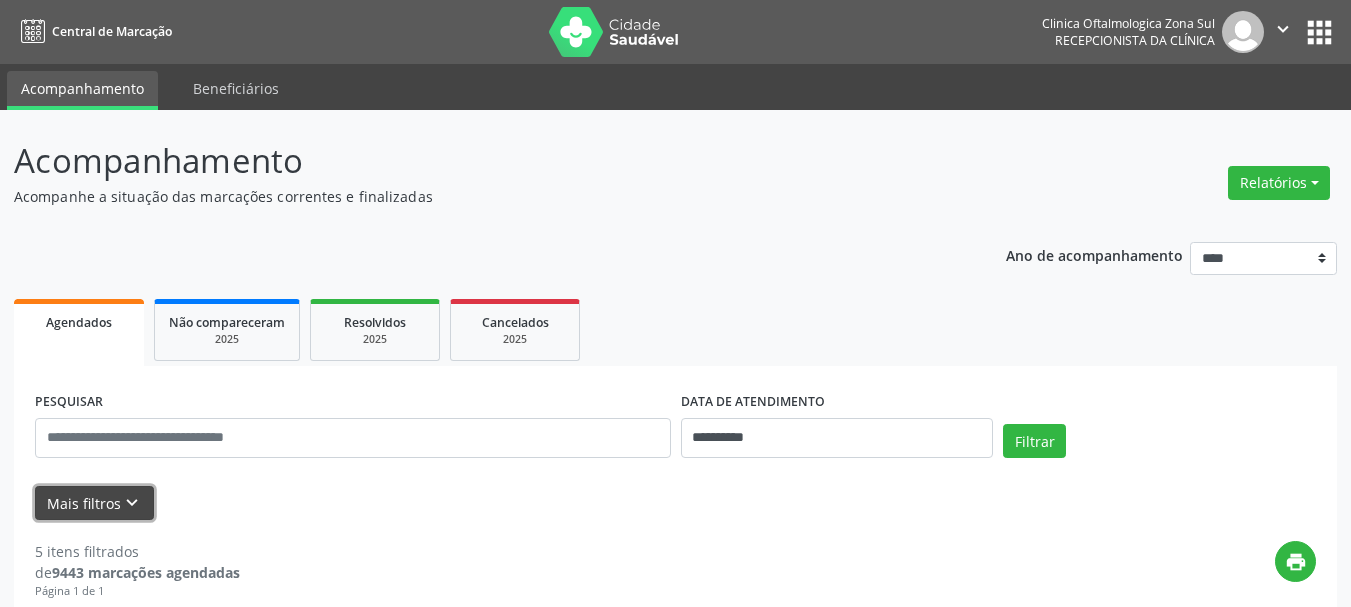 click on "keyboard_arrow_down" at bounding box center [132, 503] 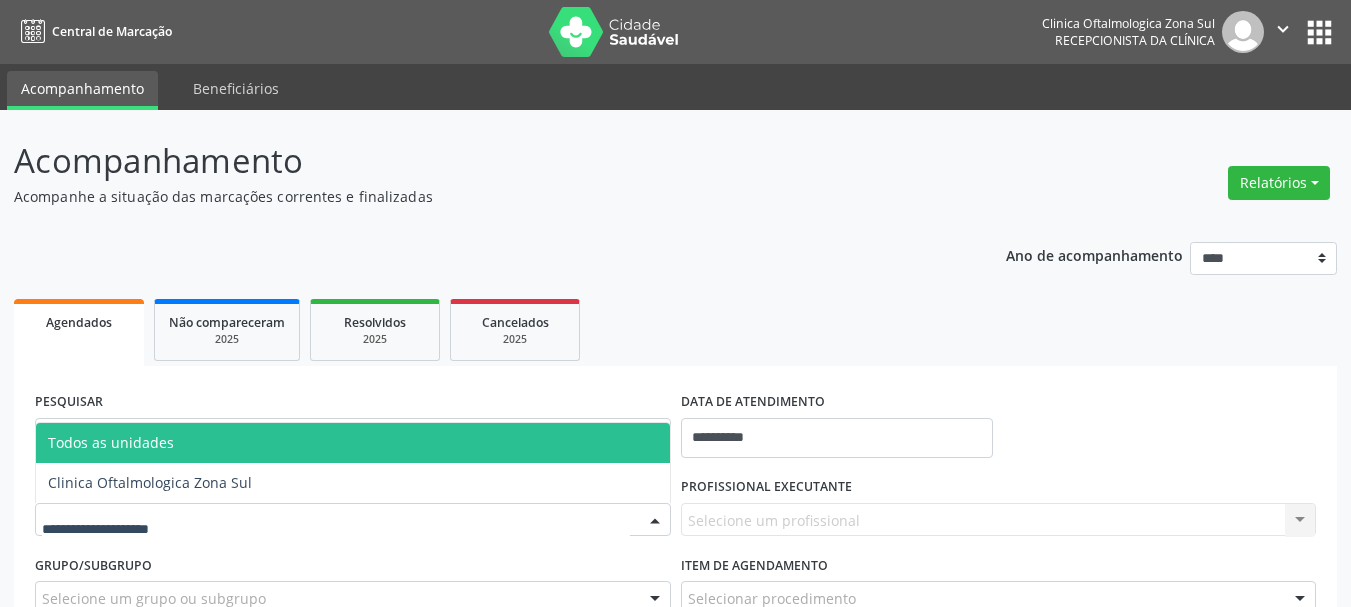click at bounding box center [353, 520] 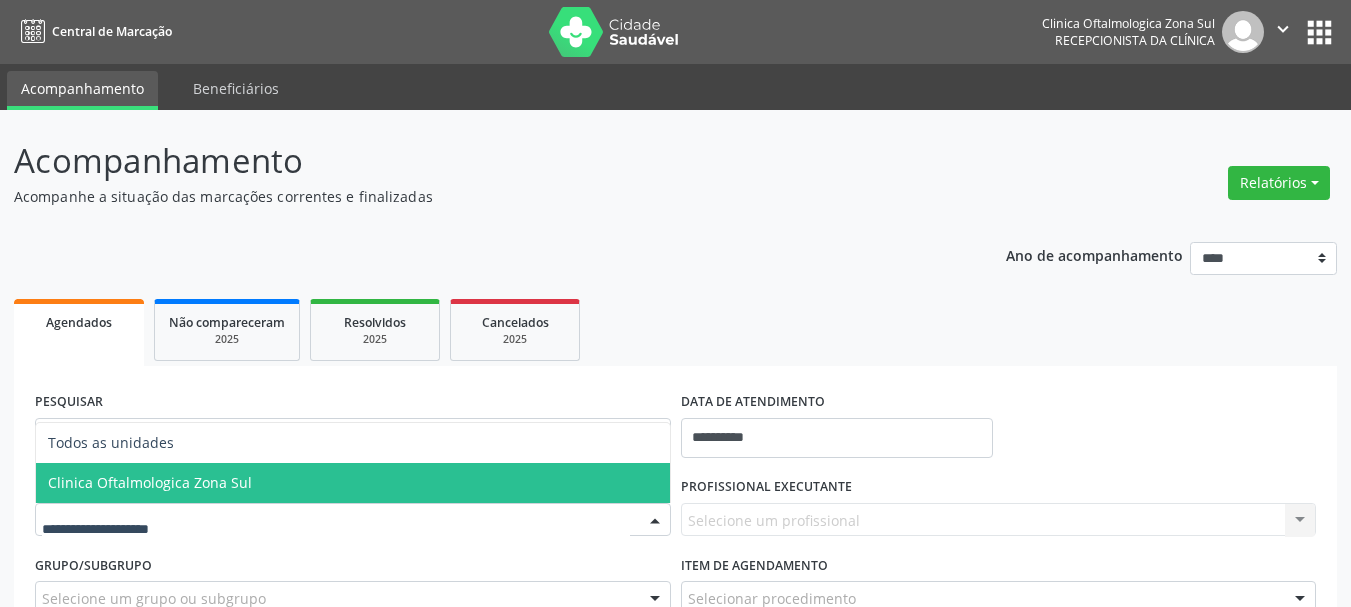 click on "Clinica Oftalmologica Zona Sul" at bounding box center [150, 482] 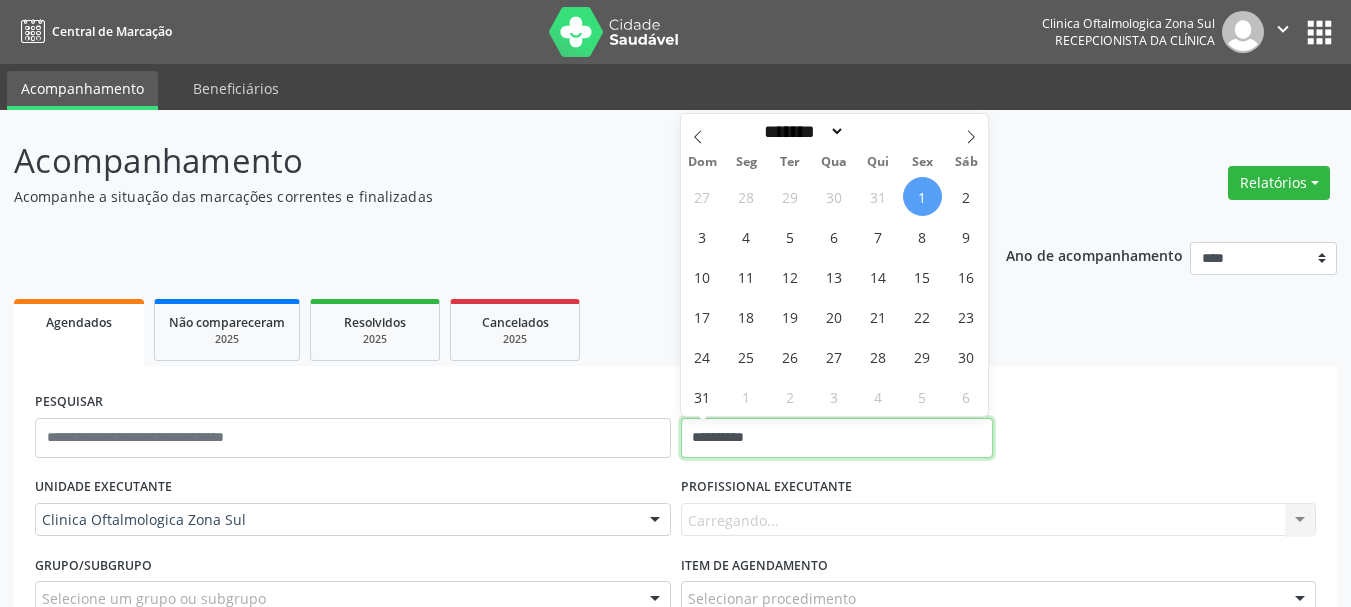 click on "**********" at bounding box center [837, 438] 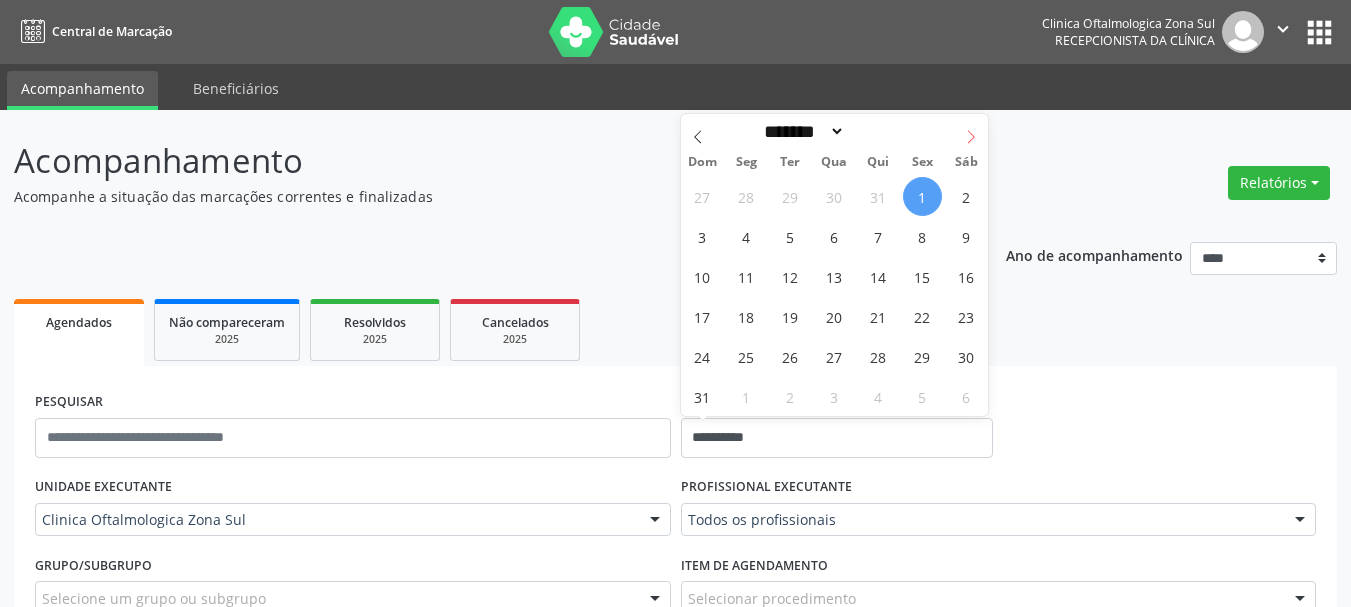 click 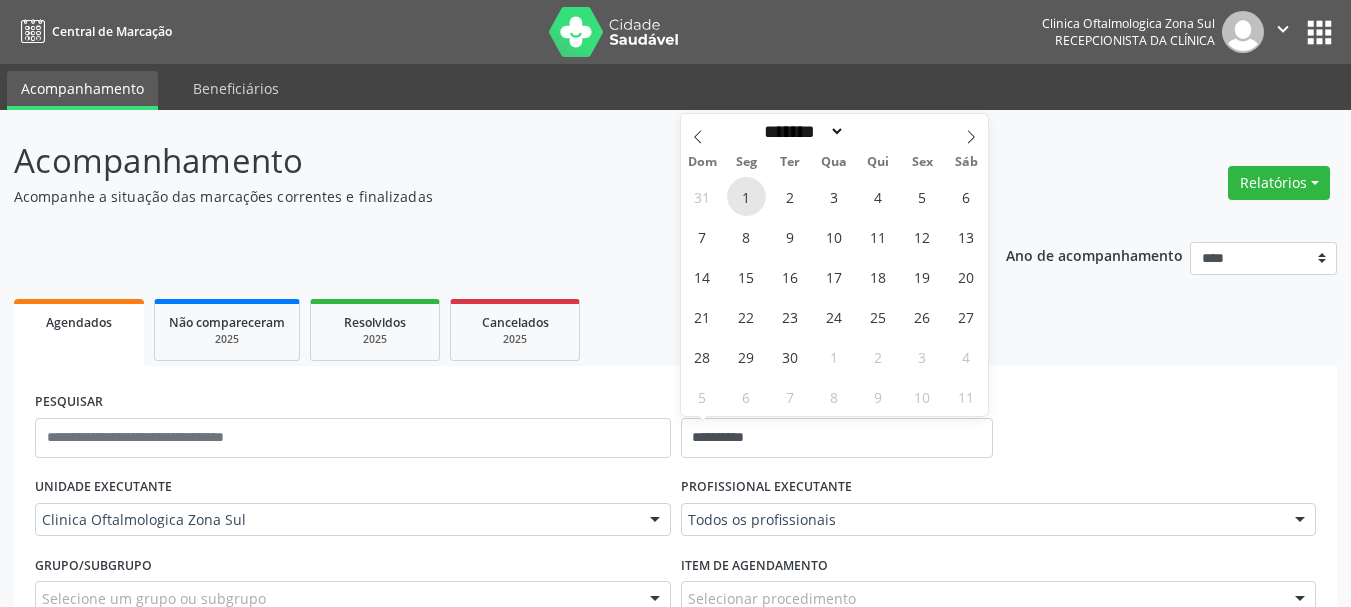 click on "1" at bounding box center [746, 196] 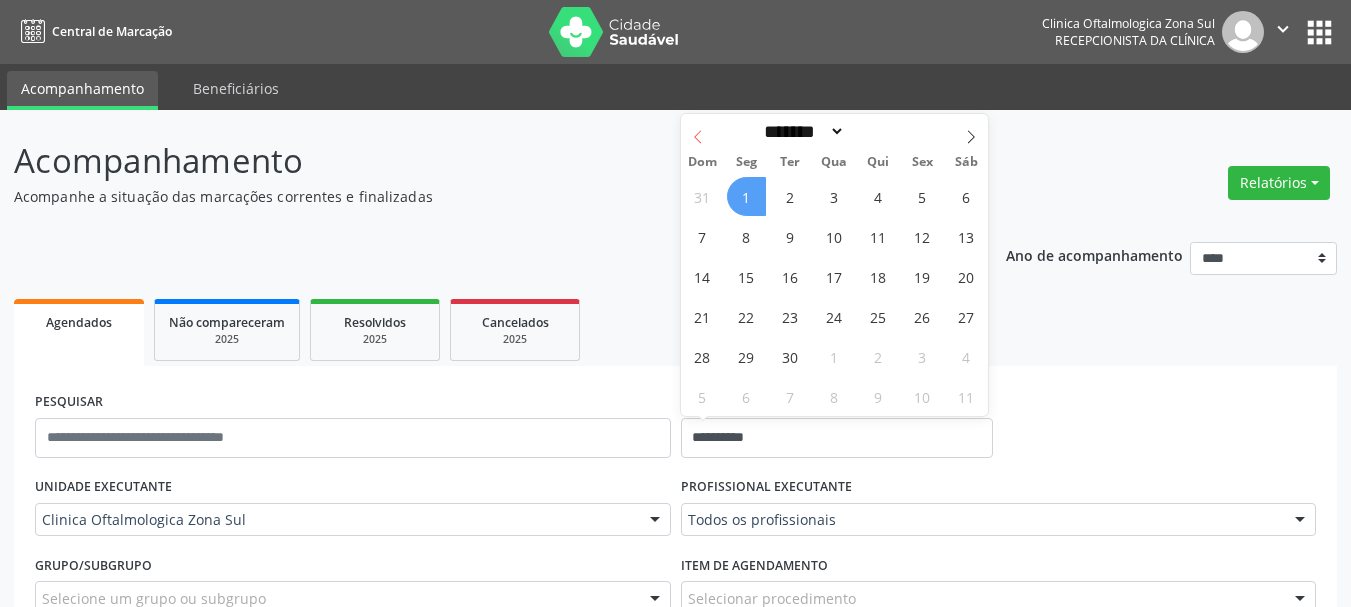 click 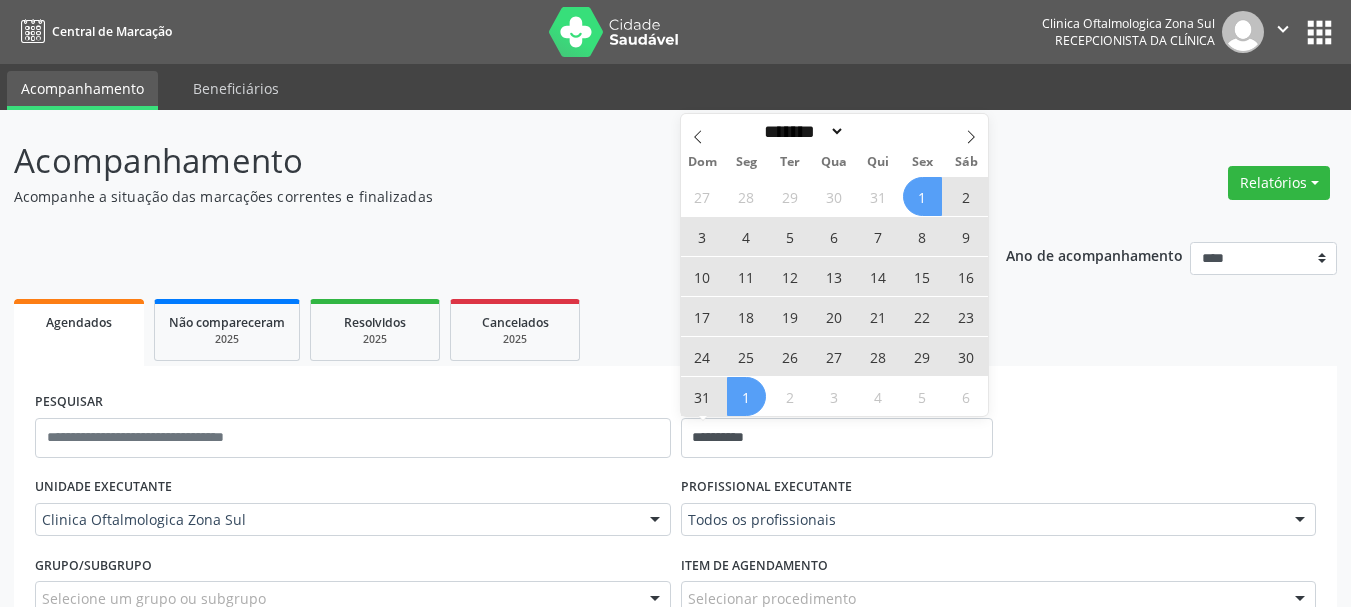 click on "1" at bounding box center [922, 196] 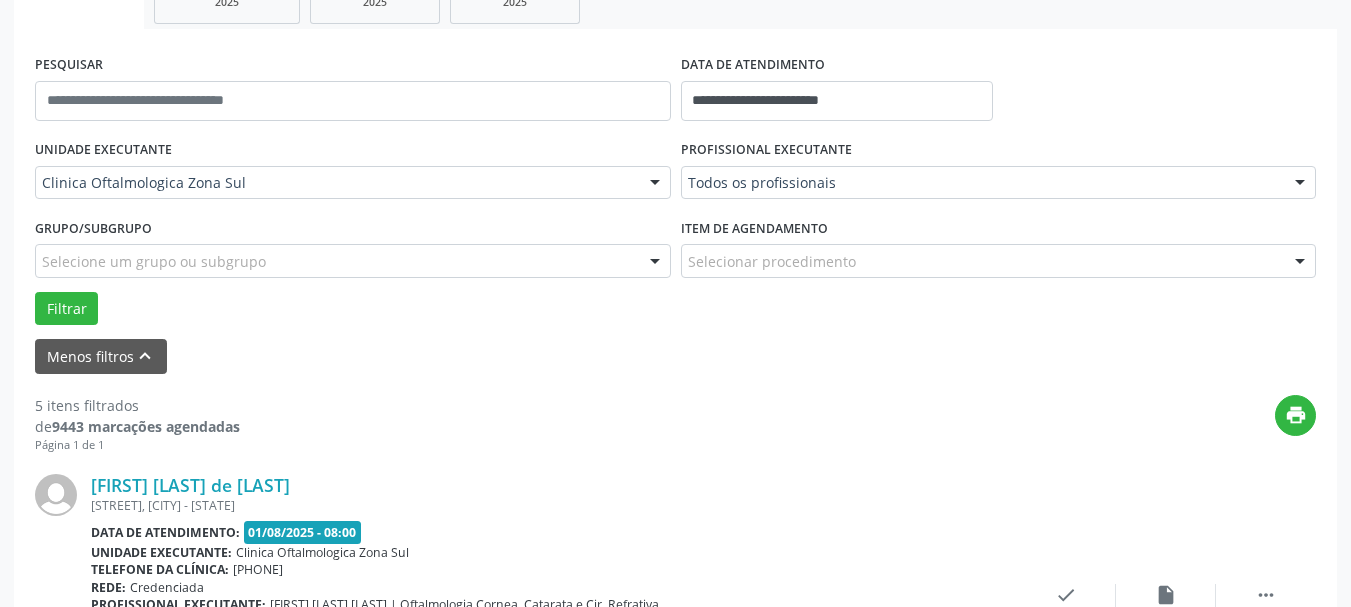 scroll, scrollTop: 400, scrollLeft: 0, axis: vertical 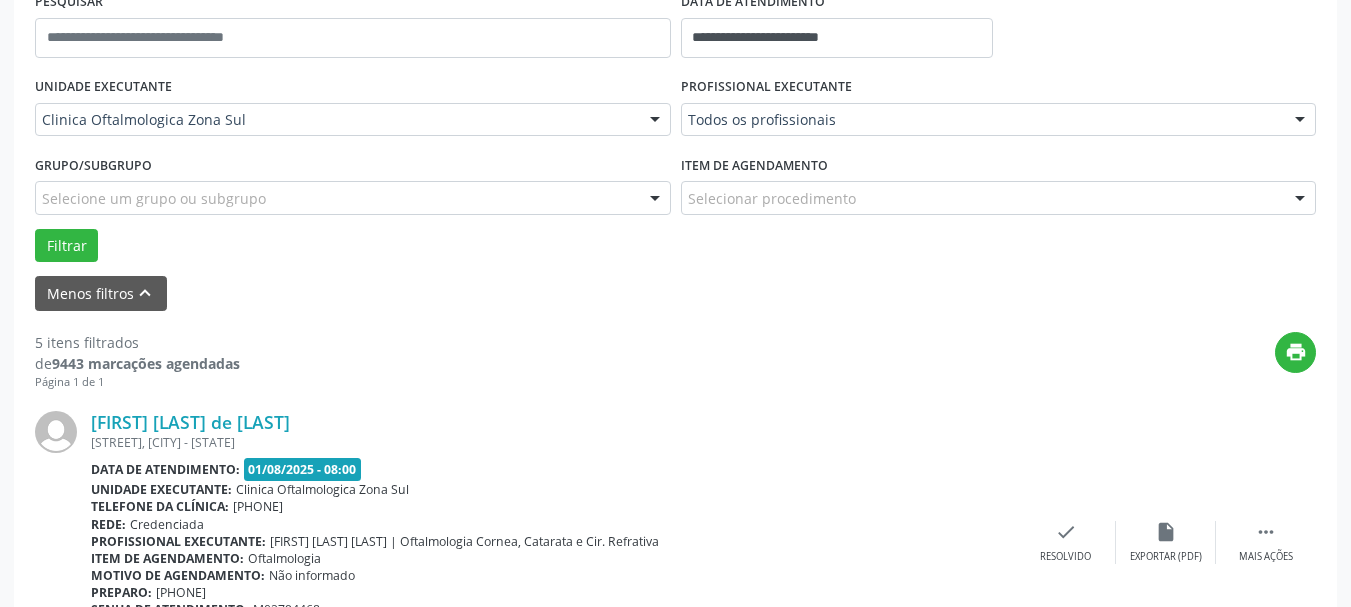 click on "Grupo/Subgrupo
Selecione um grupo ou subgrupo
Todos os grupos e subgrupos
Nenhum resultado encontrado para: "   "
Nenhuma opção encontrada" at bounding box center (353, 189) 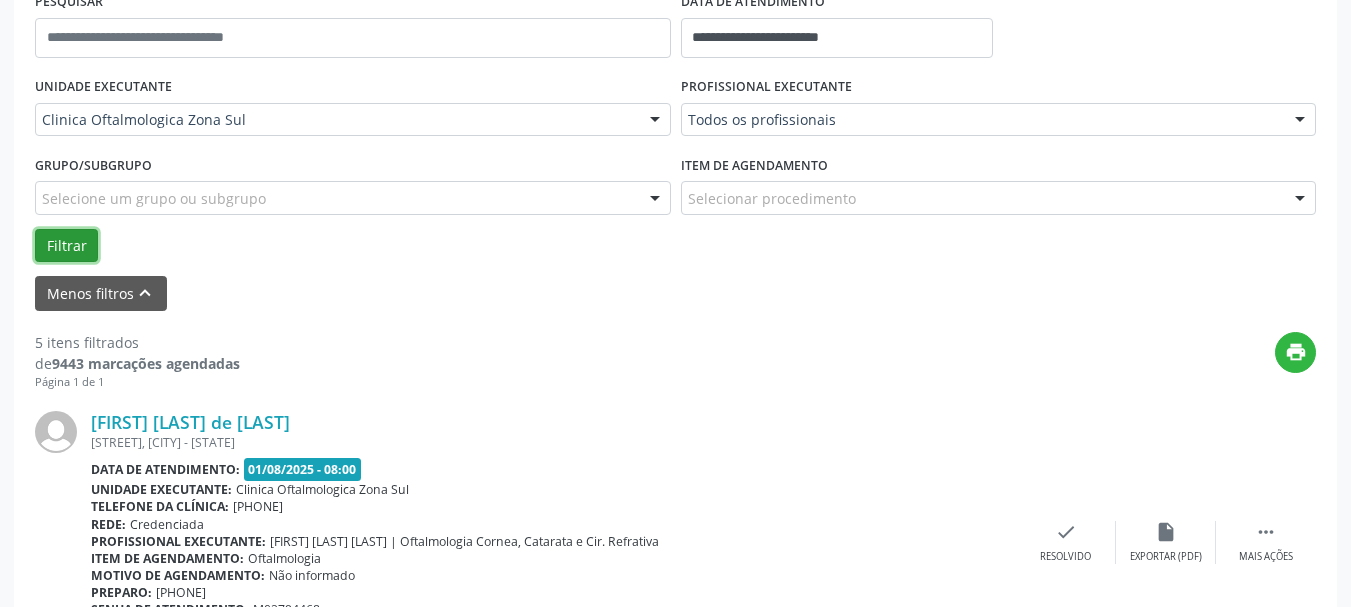 click on "Filtrar" at bounding box center (66, 246) 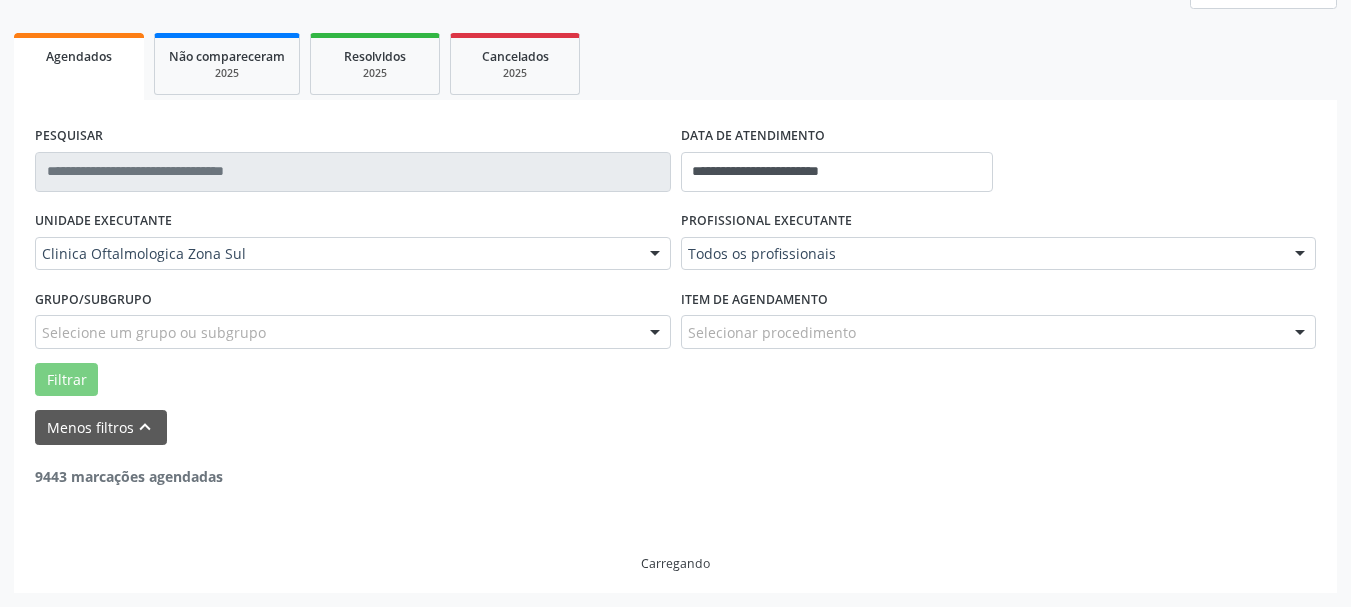 scroll, scrollTop: 266, scrollLeft: 0, axis: vertical 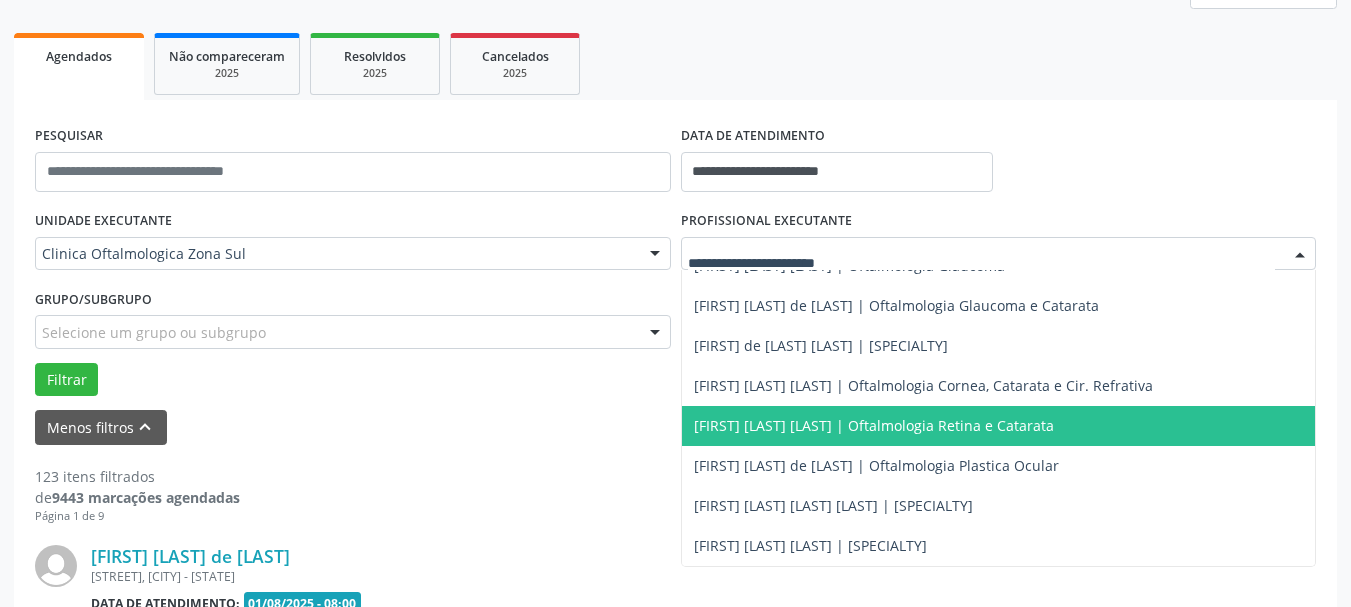 click on "[FIRST] [LAST] [LAST] | Oftalmologia Retina e Catarata" at bounding box center [874, 425] 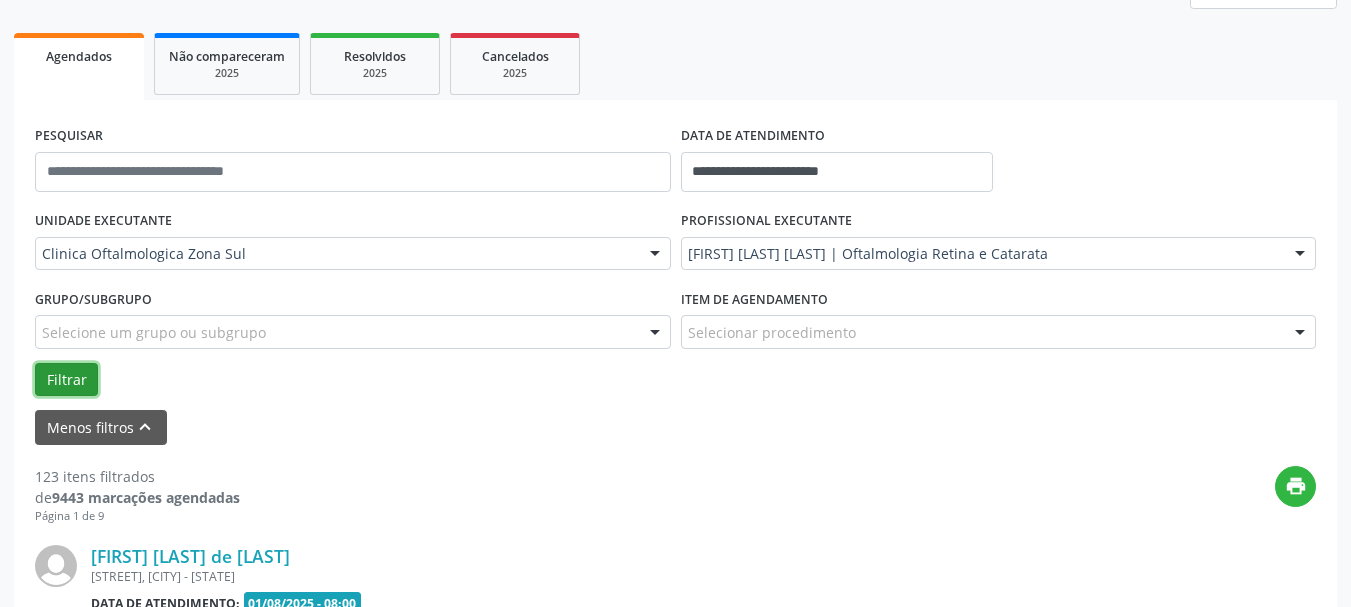 click on "Filtrar" at bounding box center (66, 380) 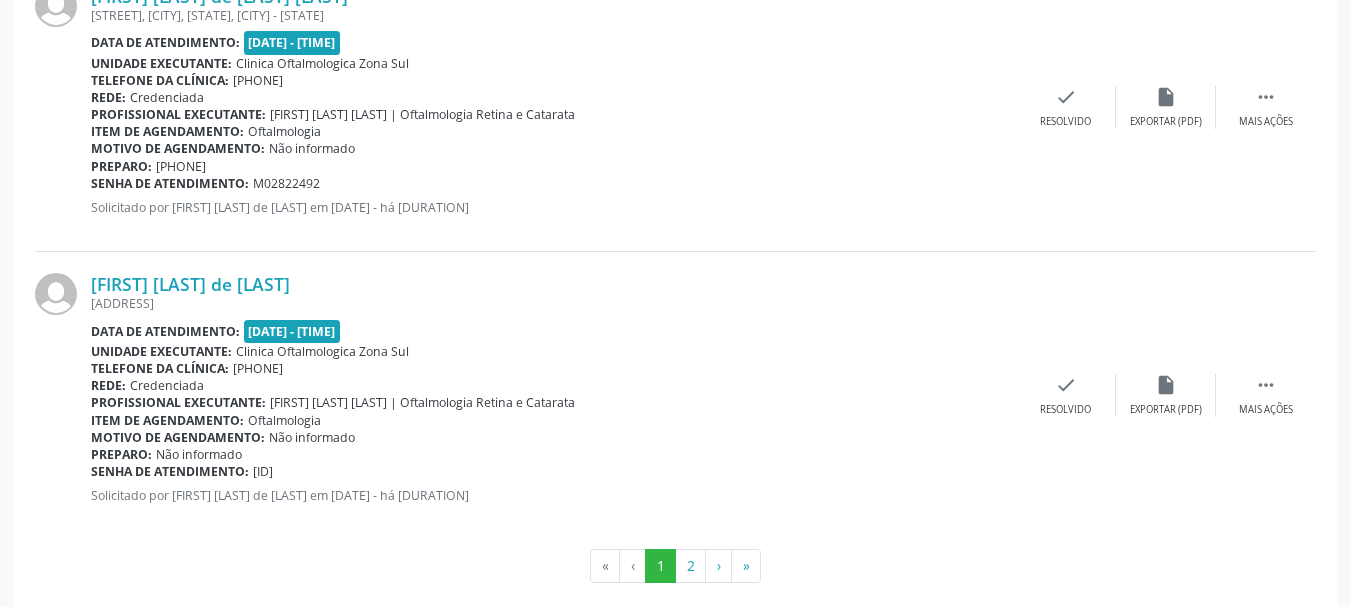 scroll, scrollTop: 4616, scrollLeft: 0, axis: vertical 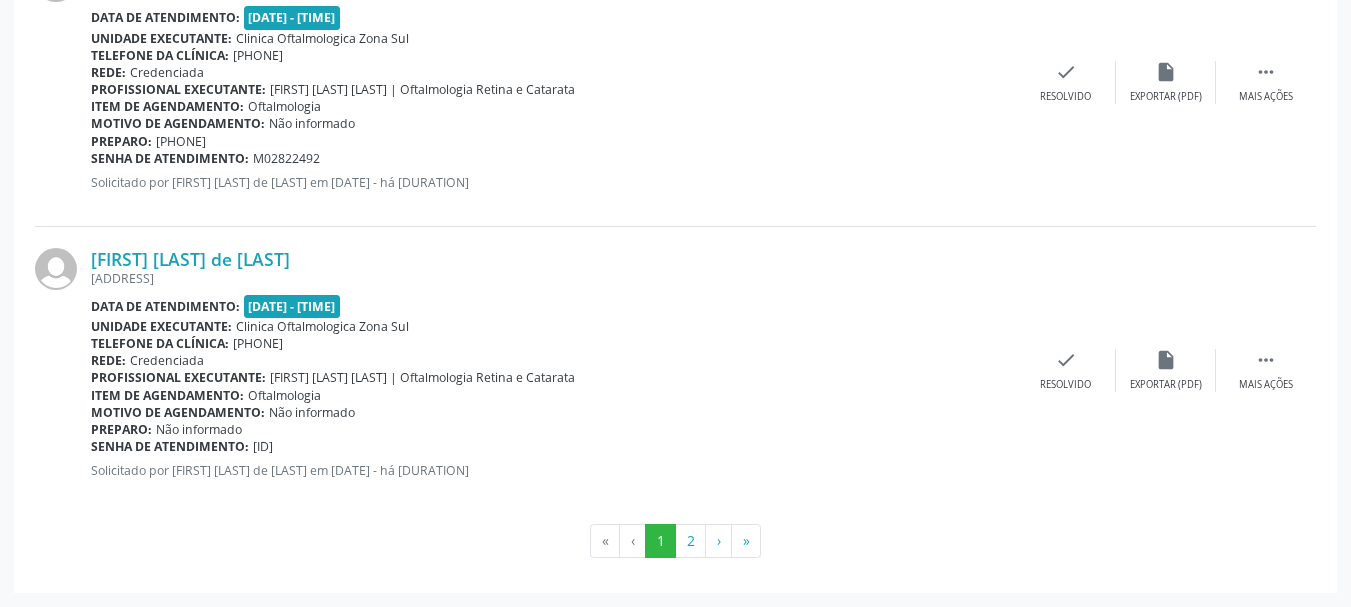 copy on "[FIRST] [LAST] de [LAST]" 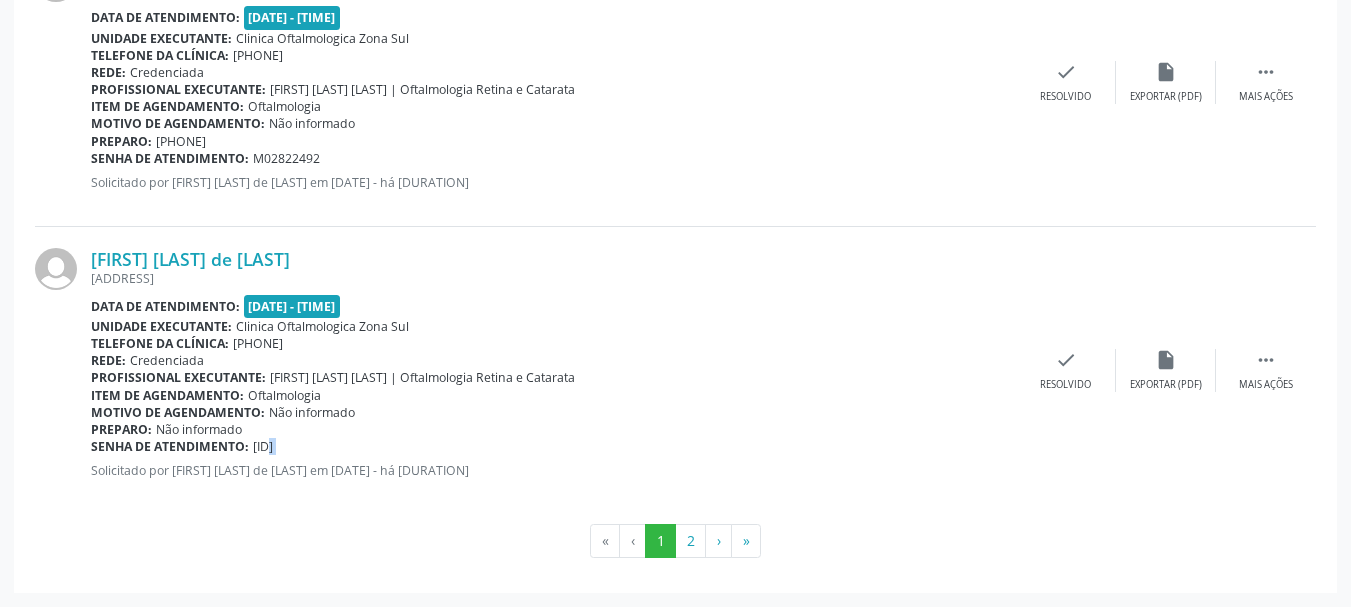 click on "[ID]" at bounding box center (263, 446) 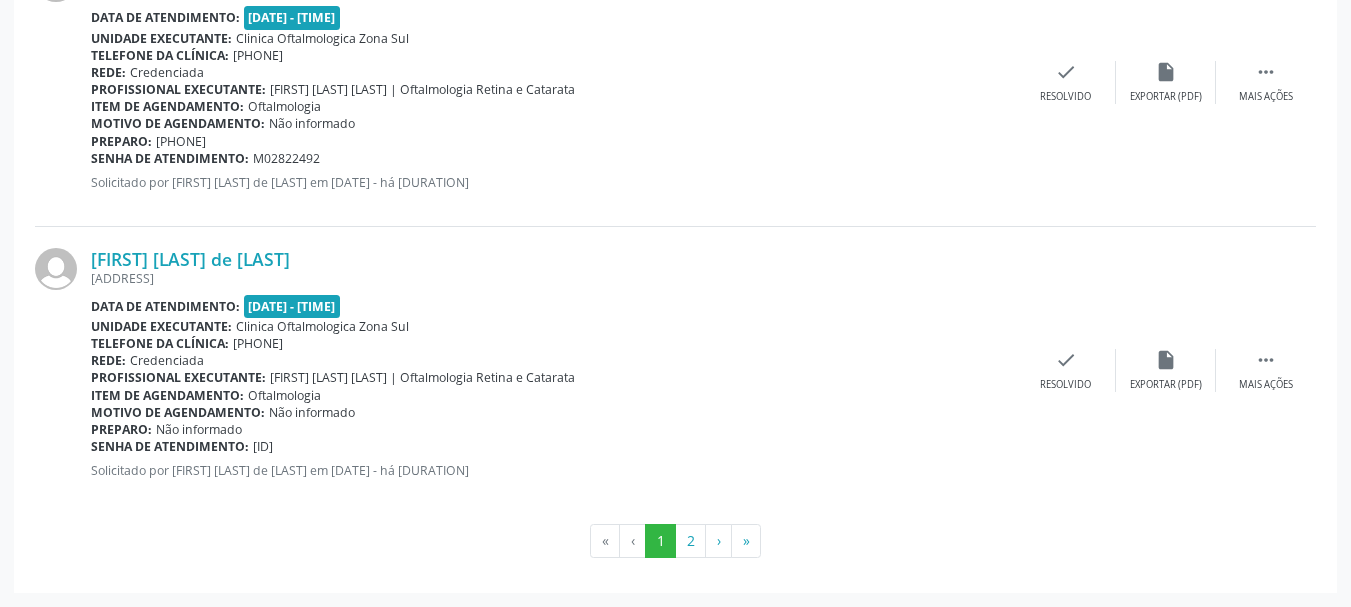 copy on "Senha de atendimento:
[ID]" 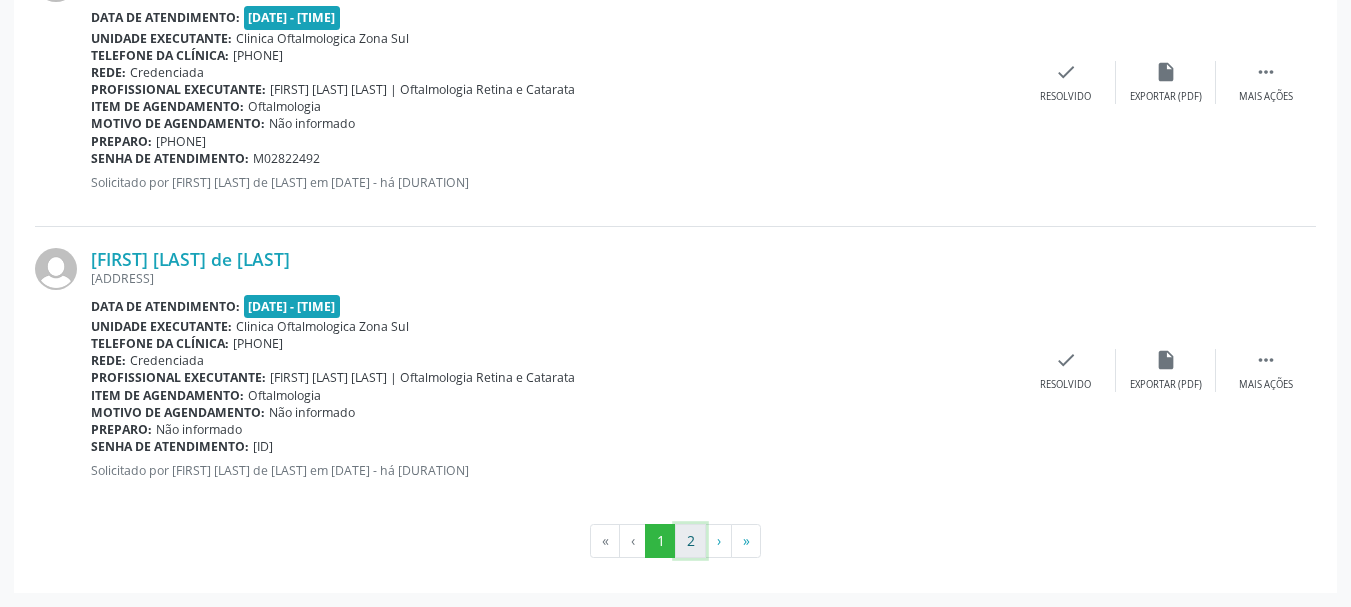 click on "2" at bounding box center (690, 541) 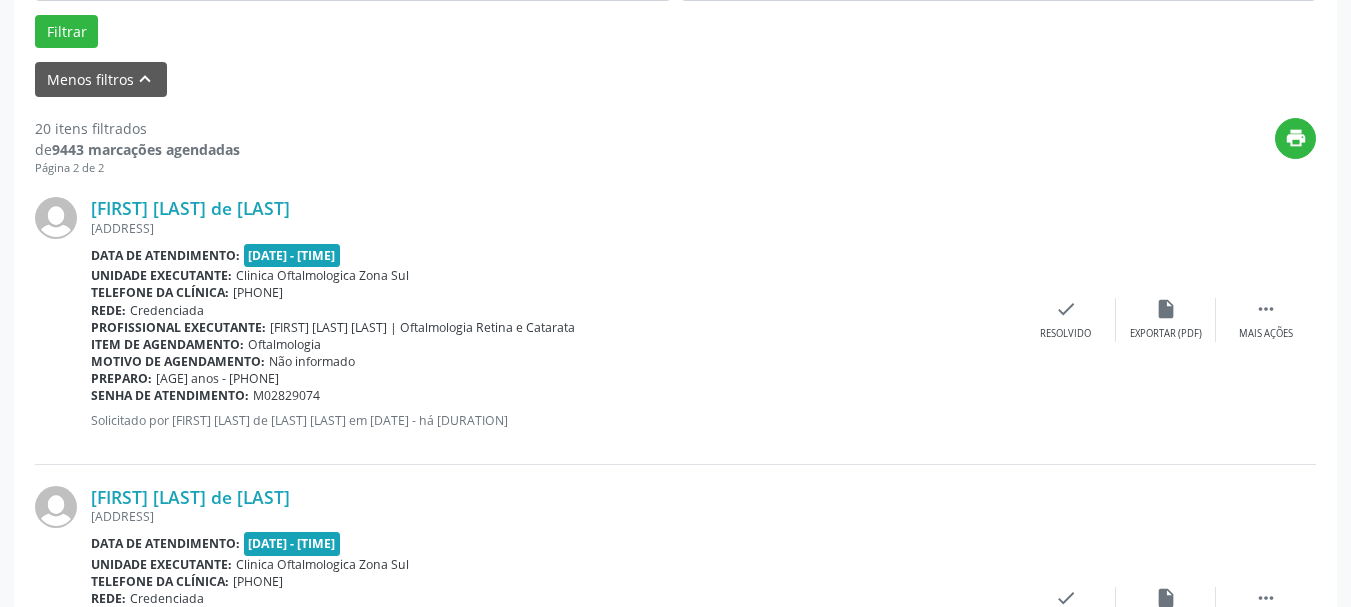 scroll, scrollTop: 616, scrollLeft: 0, axis: vertical 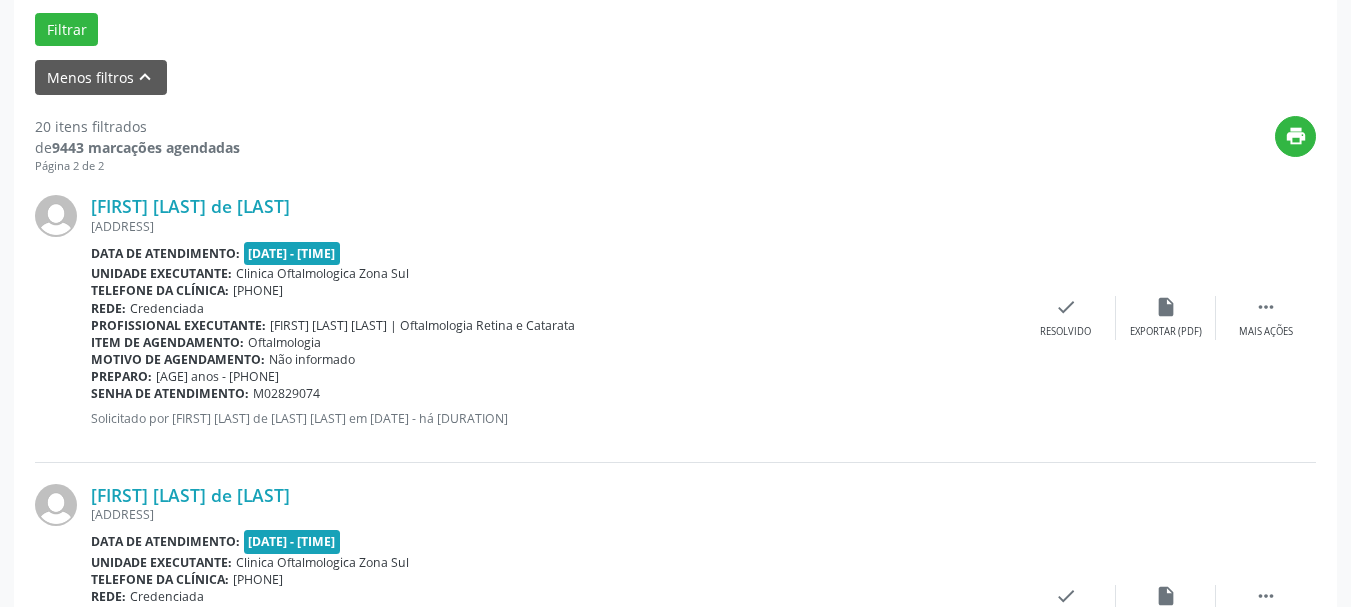 copy on "[FIRST] [LAST] de [LAST]" 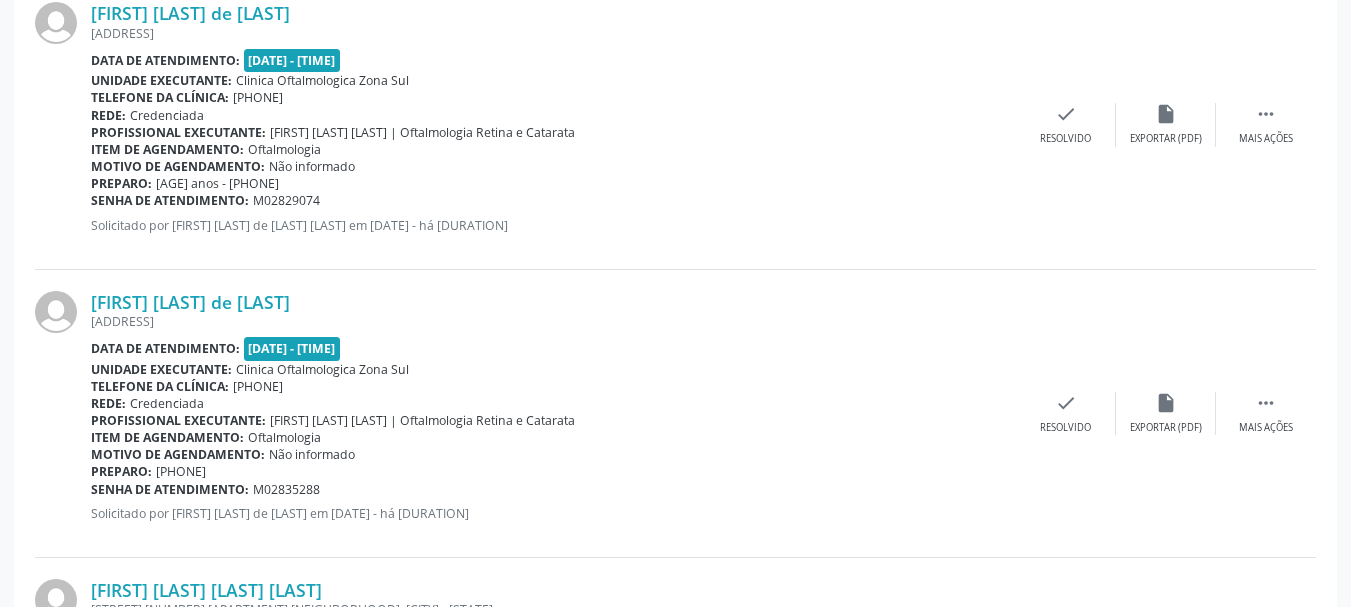 scroll, scrollTop: 816, scrollLeft: 0, axis: vertical 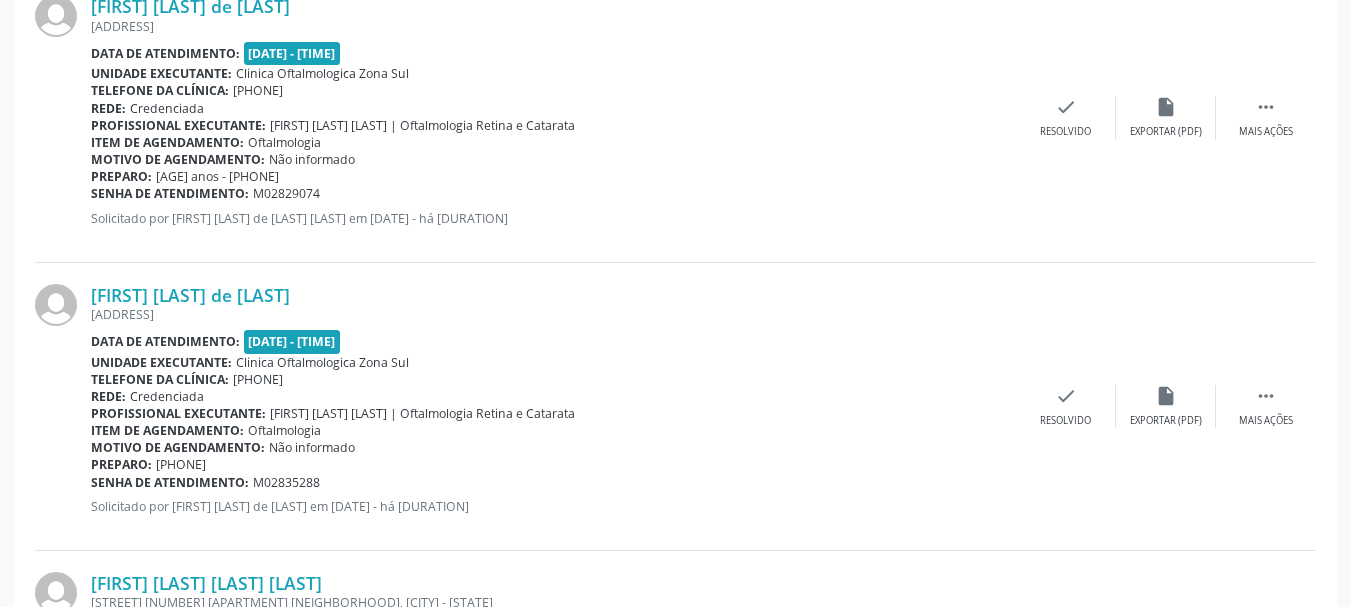 drag, startPoint x: 354, startPoint y: 309, endPoint x: 43, endPoint y: 301, distance: 311.10287 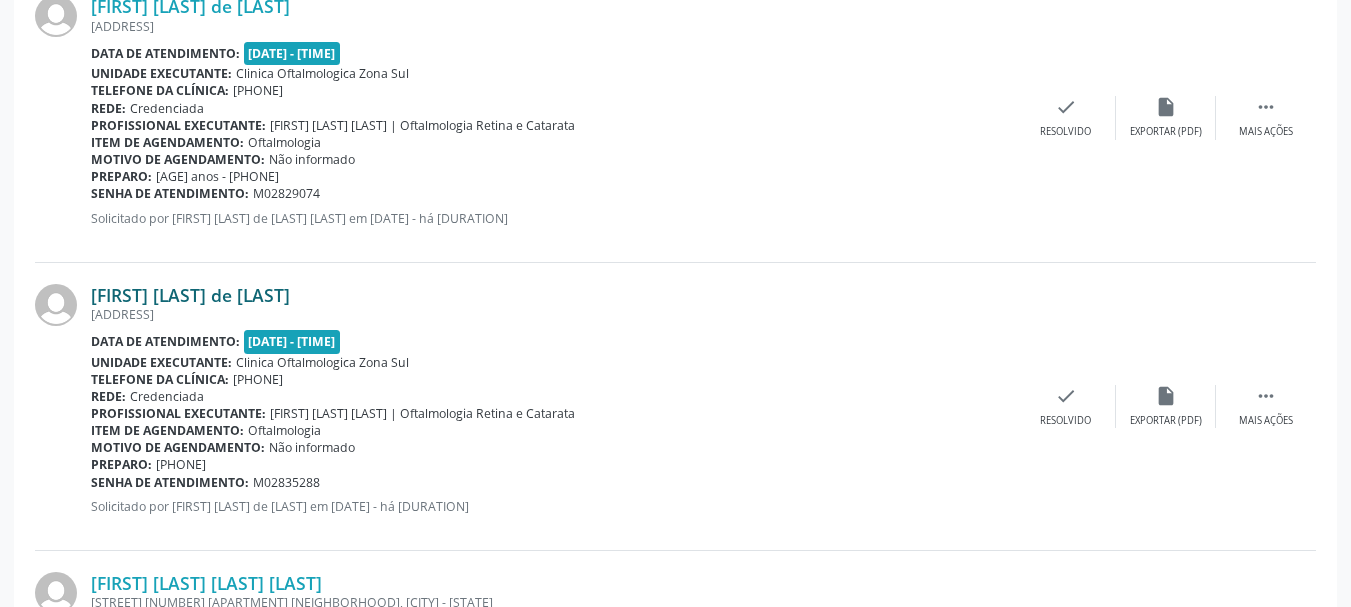 click on "[FIRST] [LAST] de [LAST]" at bounding box center [190, 295] 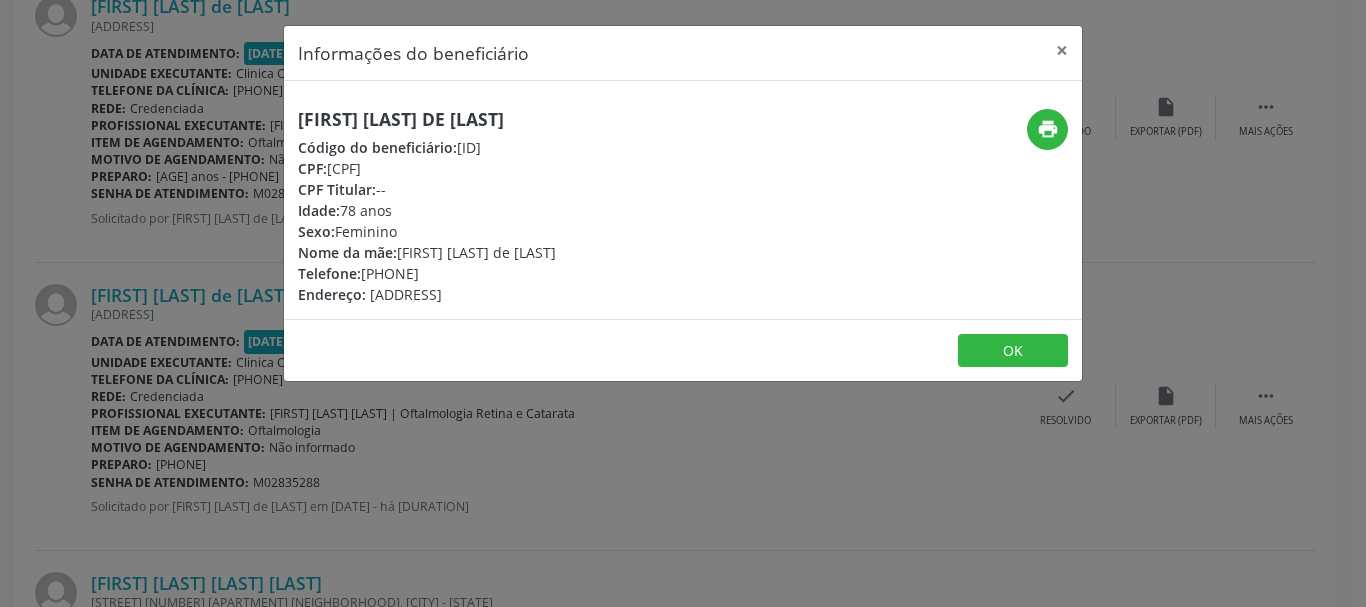 drag, startPoint x: 333, startPoint y: 167, endPoint x: 451, endPoint y: 167, distance: 118 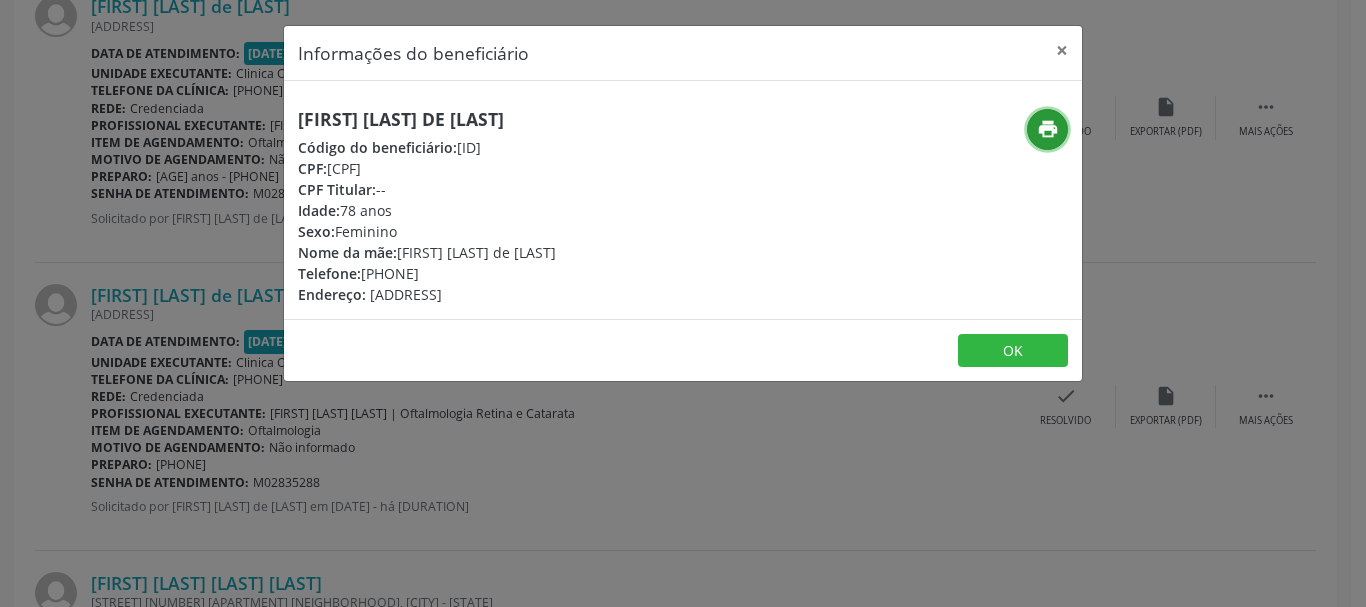 click on "print" at bounding box center [1047, 129] 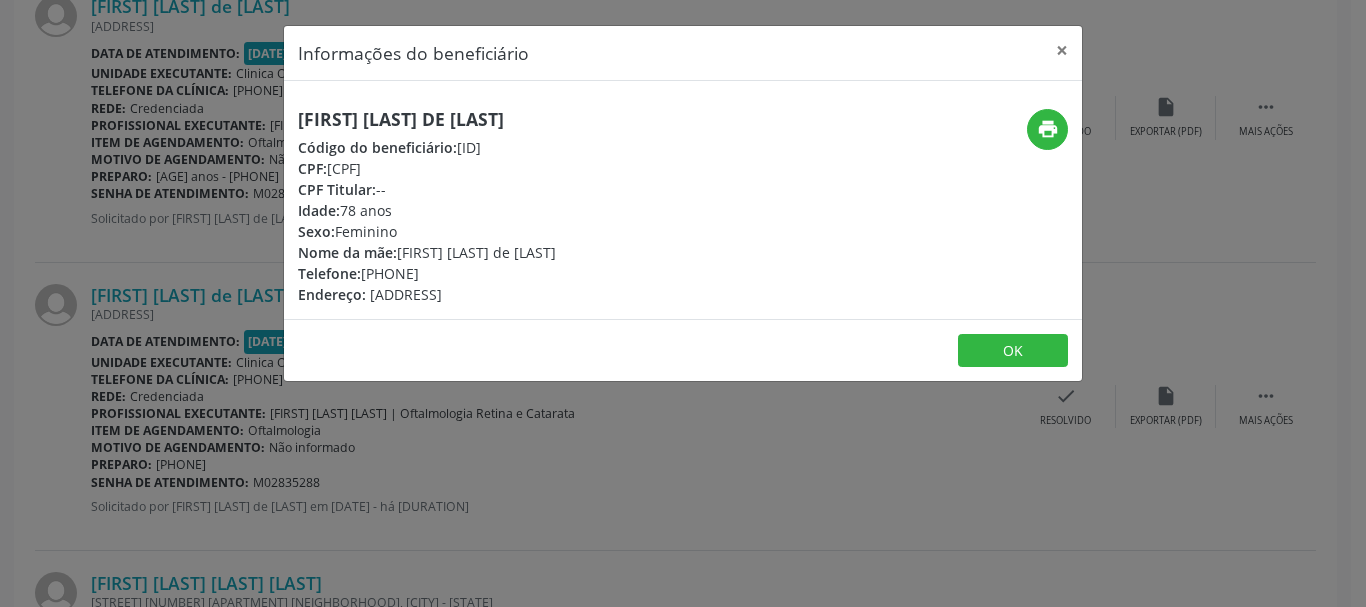 drag, startPoint x: 370, startPoint y: 277, endPoint x: 484, endPoint y: 21, distance: 280.23563 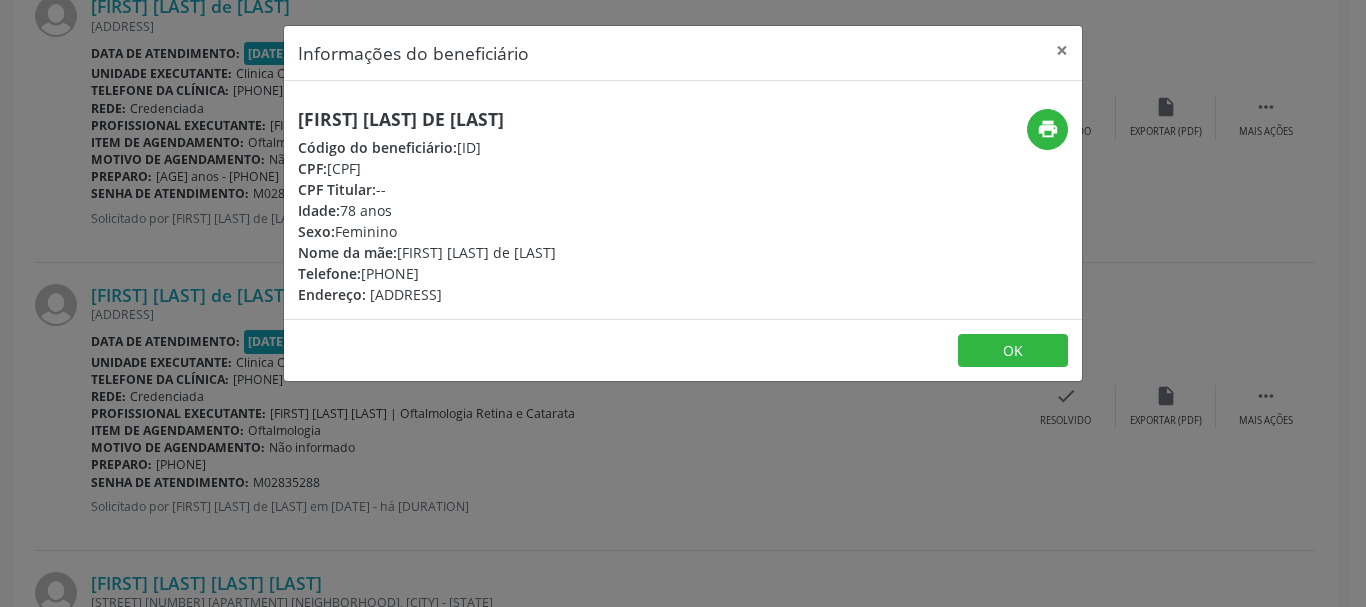 drag, startPoint x: 400, startPoint y: 250, endPoint x: 701, endPoint y: 239, distance: 301.20093 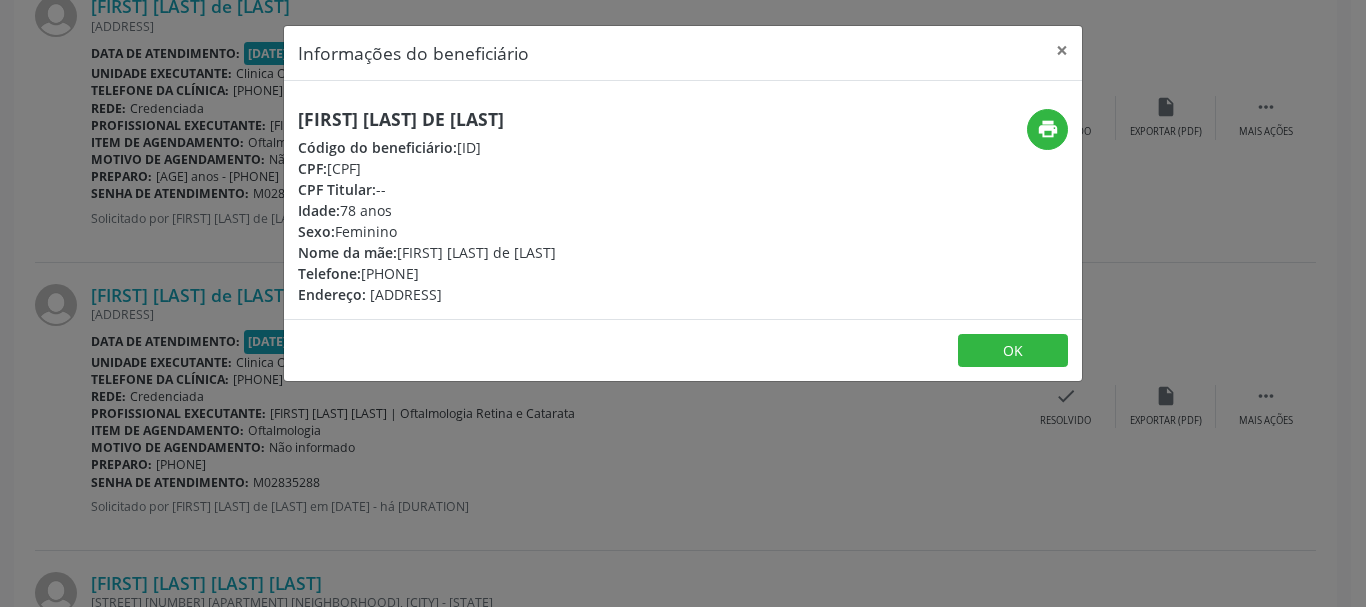 click on "OK" at bounding box center (683, 350) 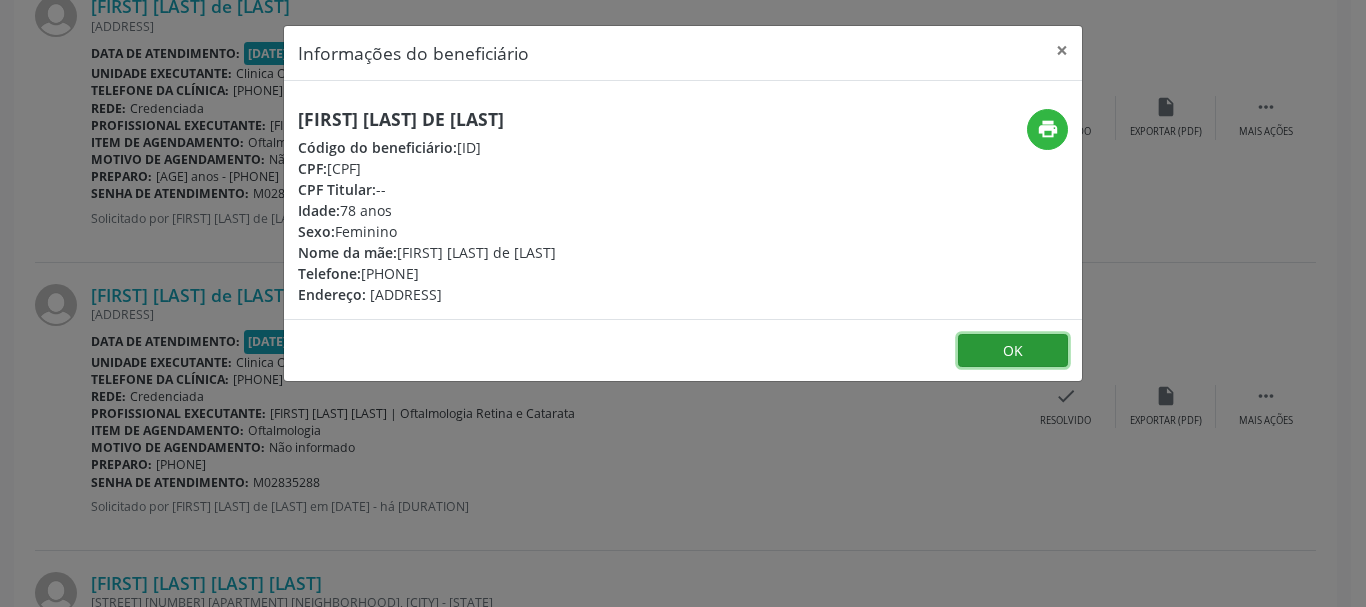 click on "OK" at bounding box center (1013, 351) 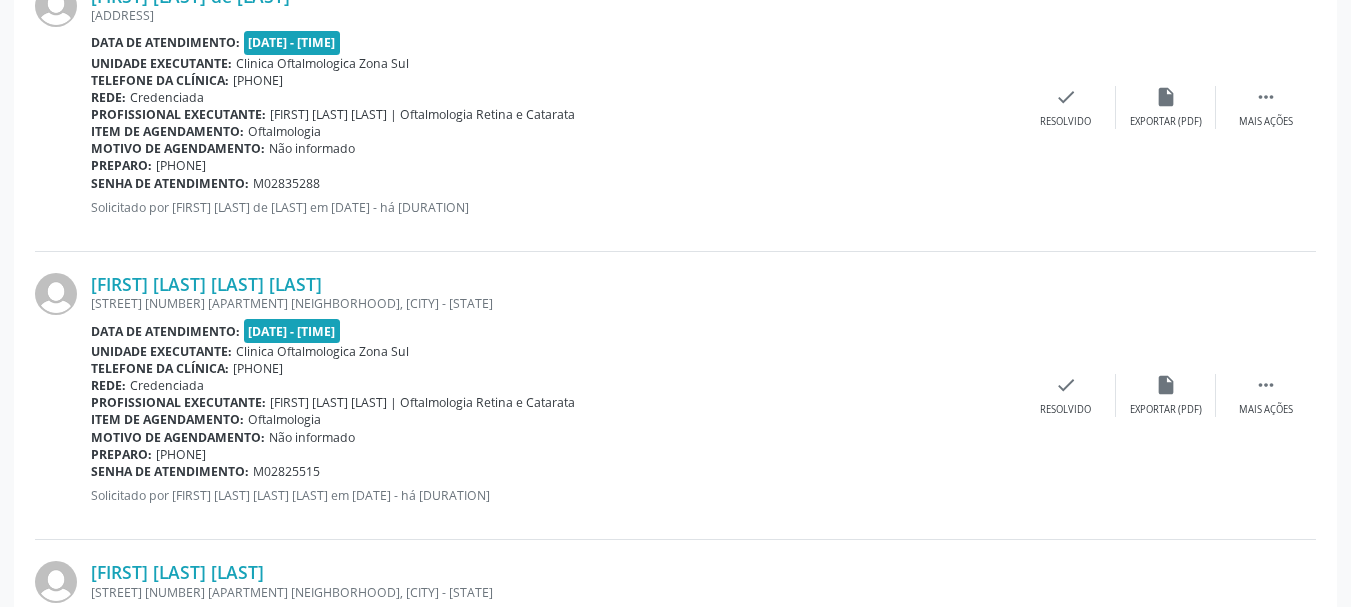 scroll, scrollTop: 1116, scrollLeft: 0, axis: vertical 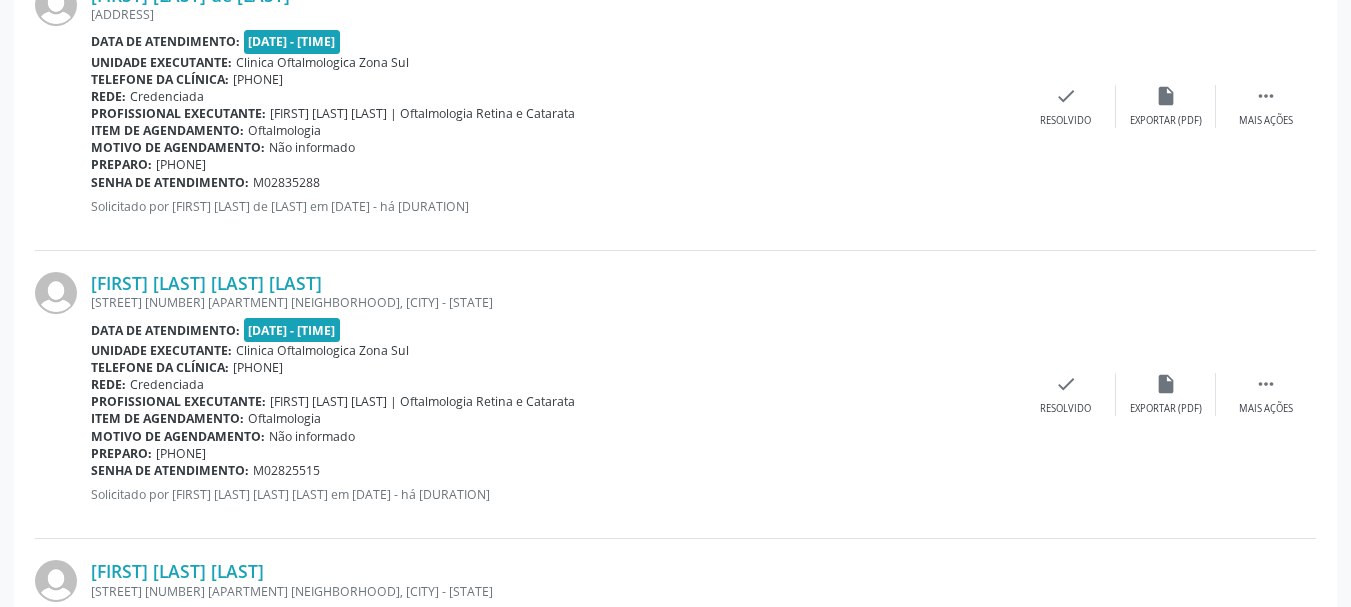 drag, startPoint x: 92, startPoint y: 274, endPoint x: 346, endPoint y: 268, distance: 254.07086 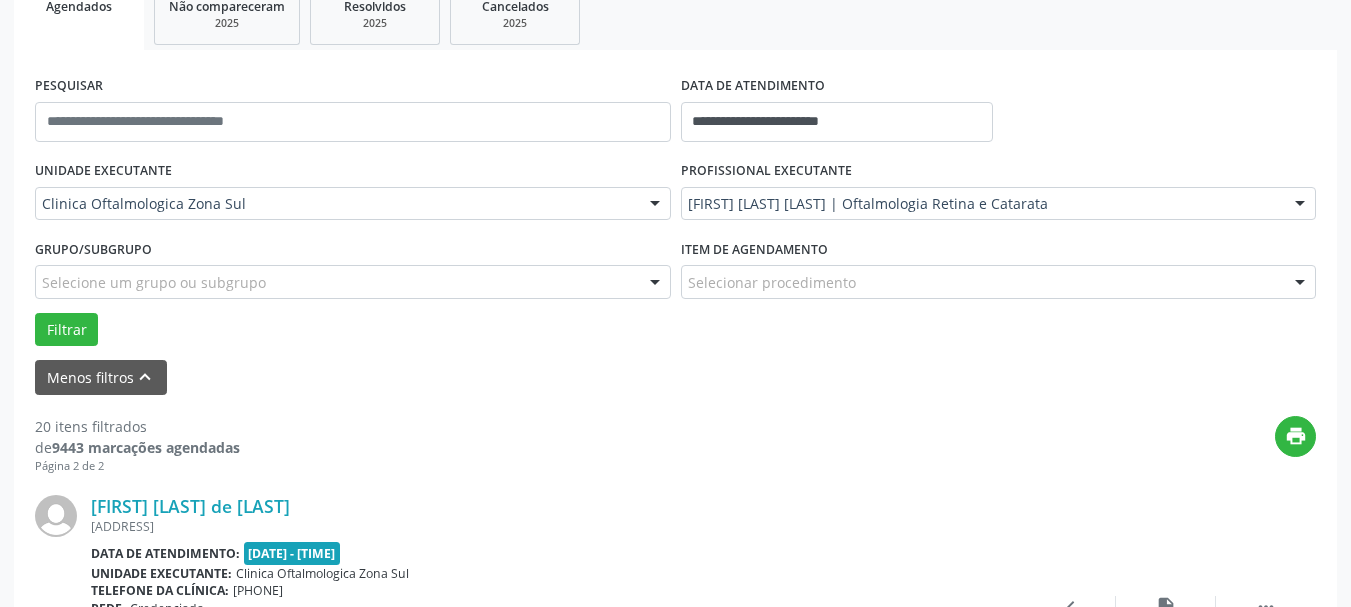 scroll, scrollTop: 16, scrollLeft: 0, axis: vertical 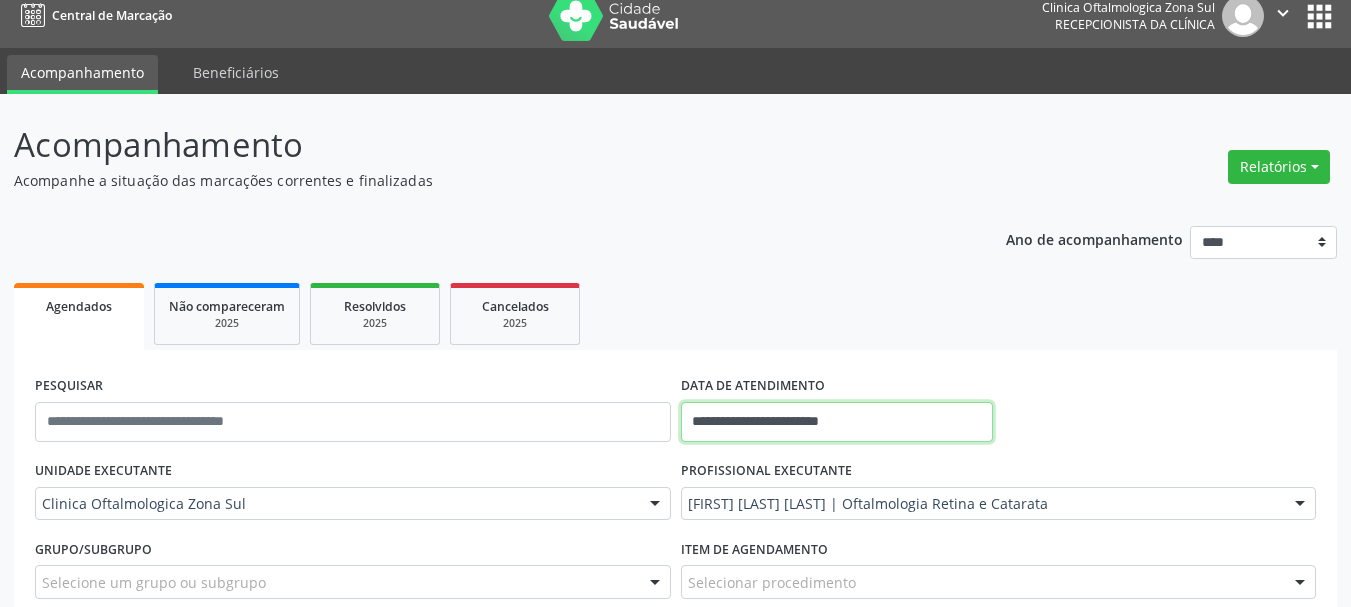 click on "**********" at bounding box center [837, 422] 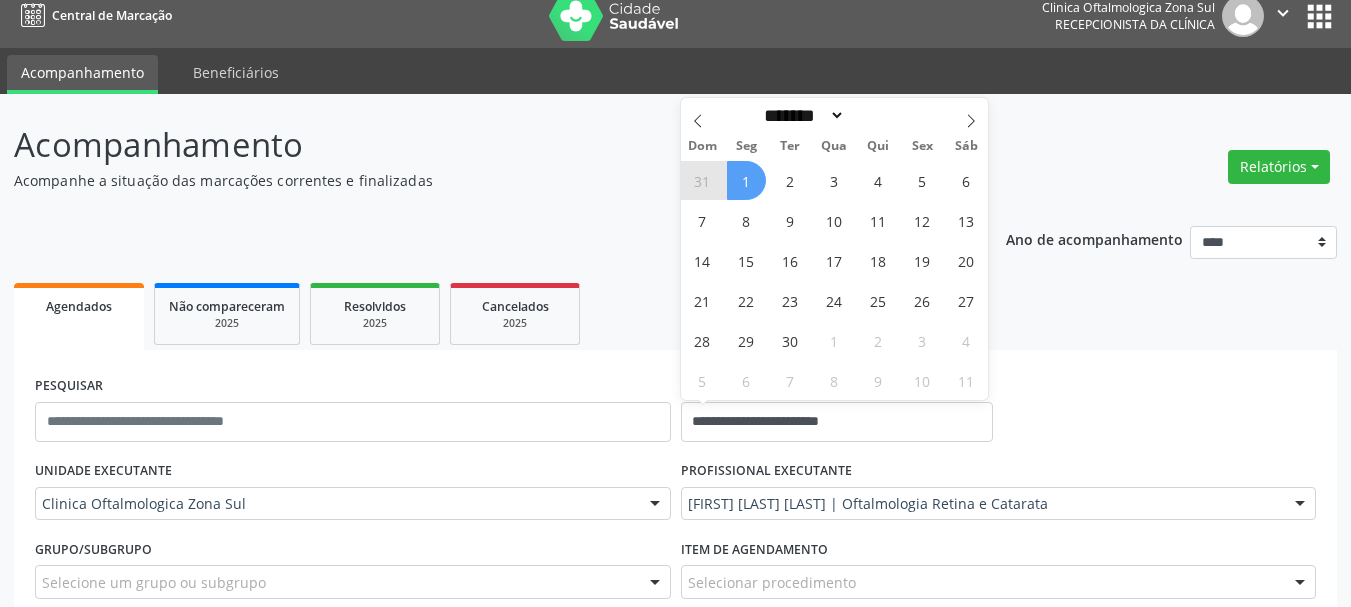 click on "1" at bounding box center (746, 180) 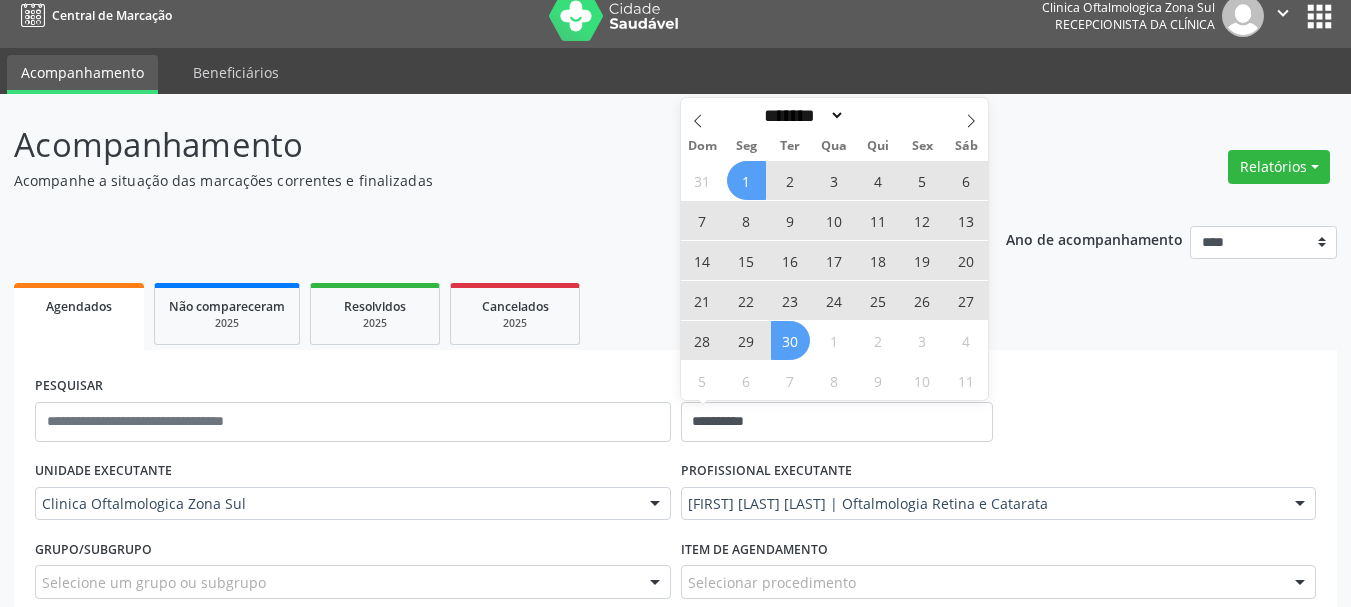 click on "30" at bounding box center (790, 340) 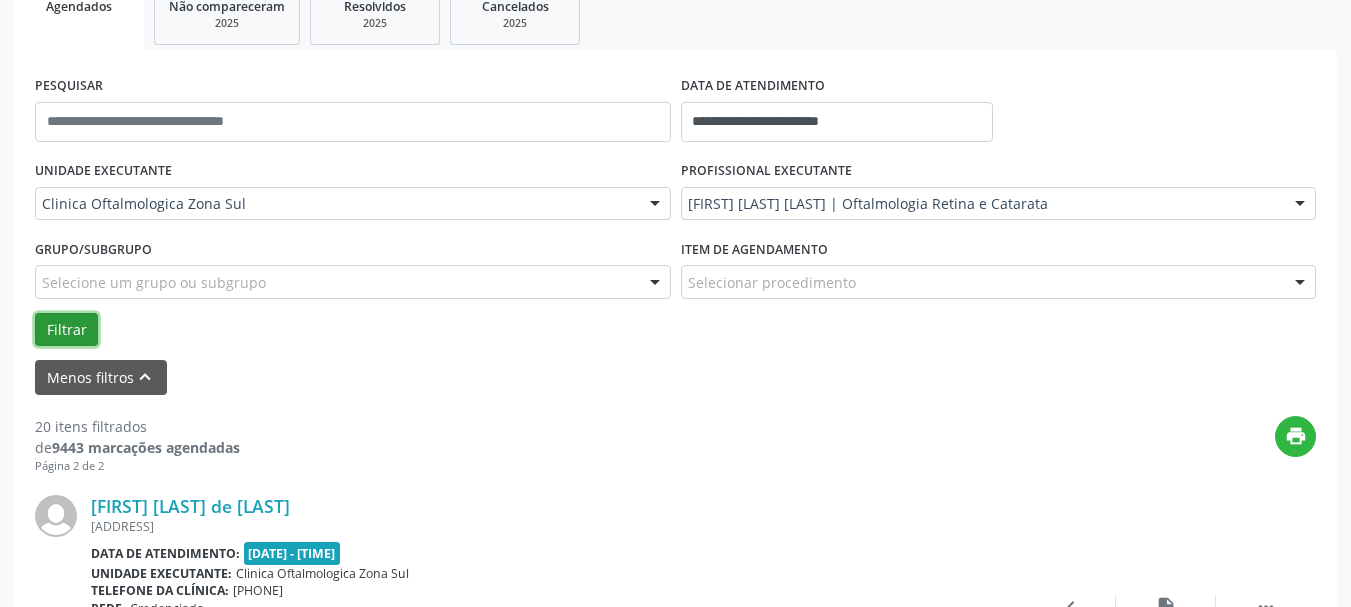 click on "Filtrar" at bounding box center [66, 330] 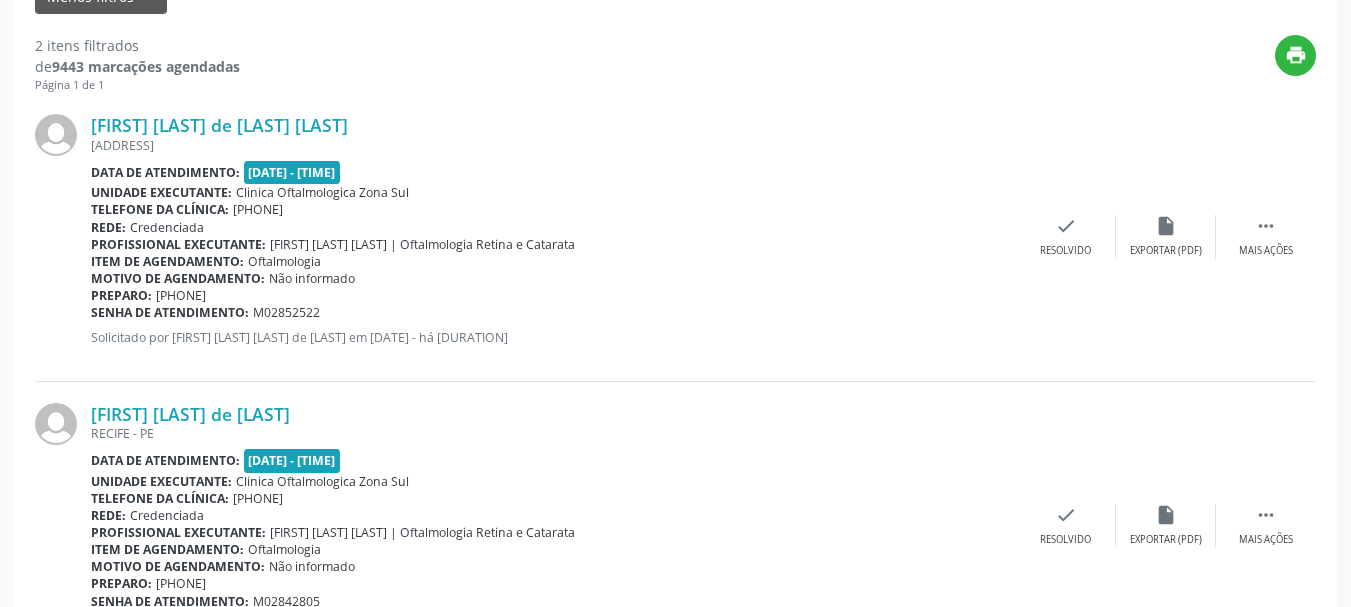 scroll, scrollTop: 594, scrollLeft: 0, axis: vertical 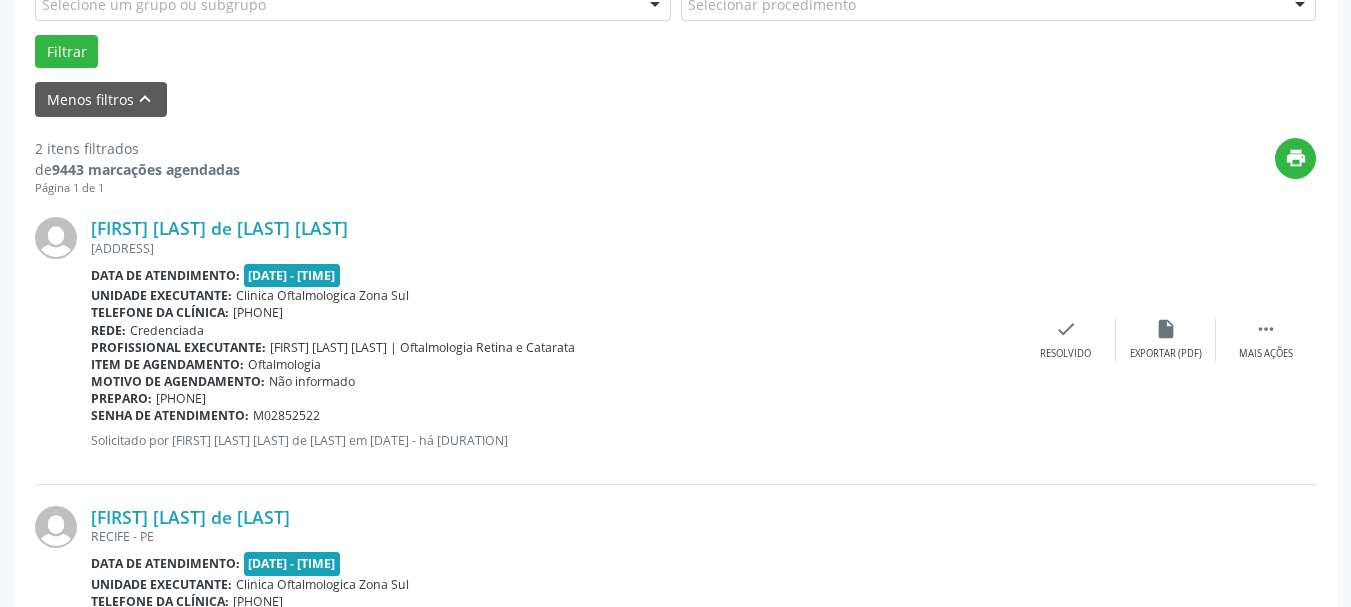 drag, startPoint x: 86, startPoint y: 223, endPoint x: 389, endPoint y: 217, distance: 303.0594 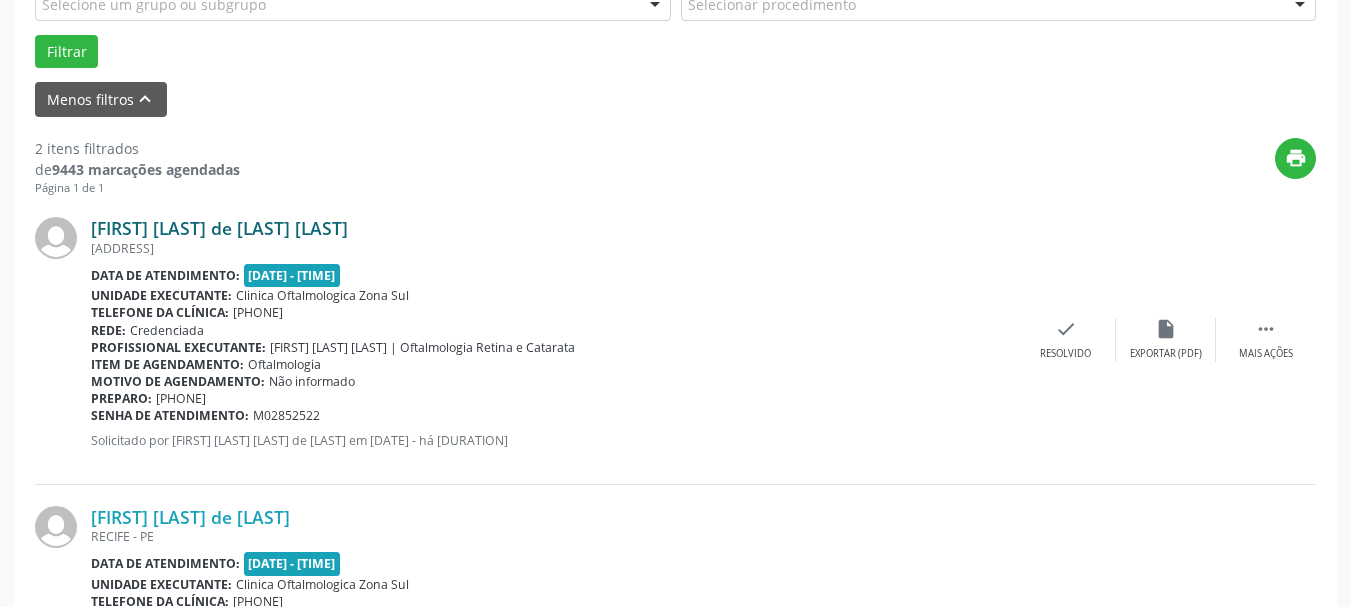 click on "[FIRST] [LAST] de [LAST] [LAST]" at bounding box center (219, 228) 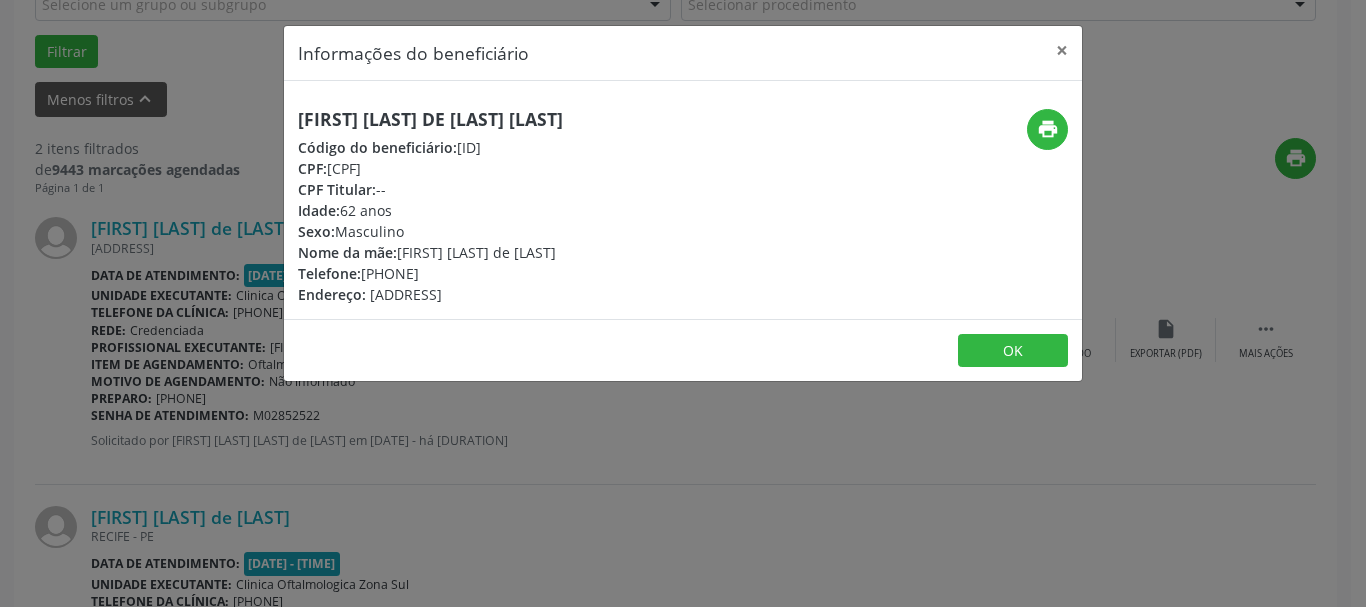 drag, startPoint x: 331, startPoint y: 168, endPoint x: 449, endPoint y: 168, distance: 118 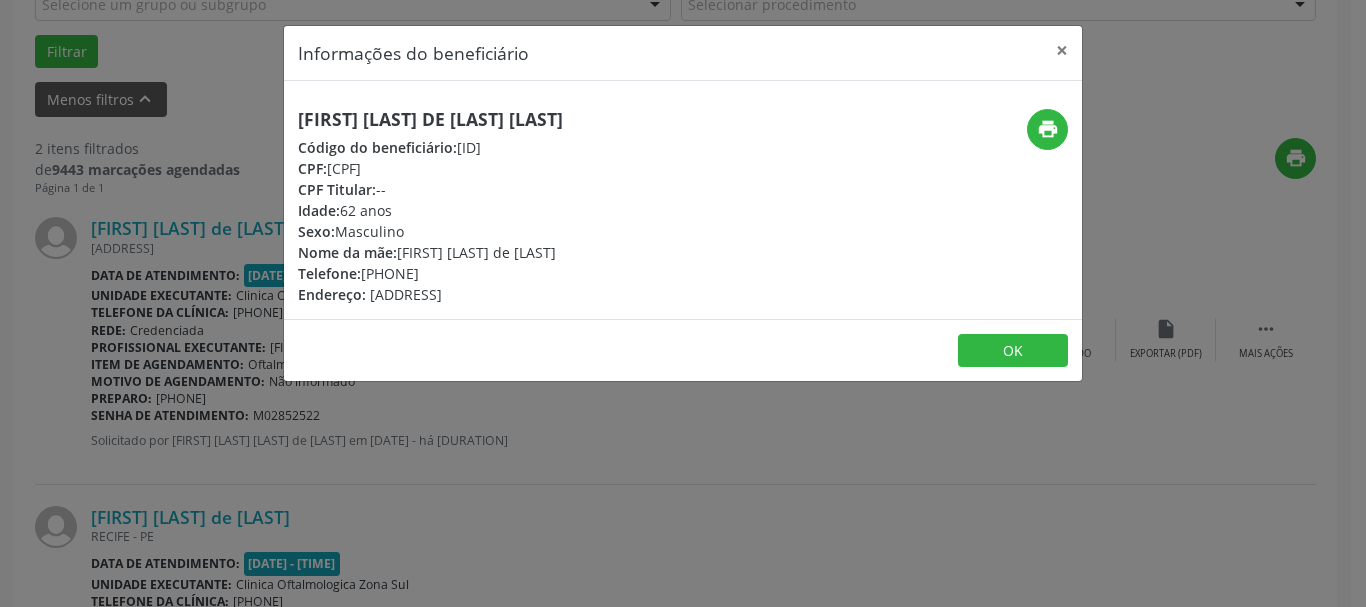 drag, startPoint x: 367, startPoint y: 273, endPoint x: 512, endPoint y: 273, distance: 145 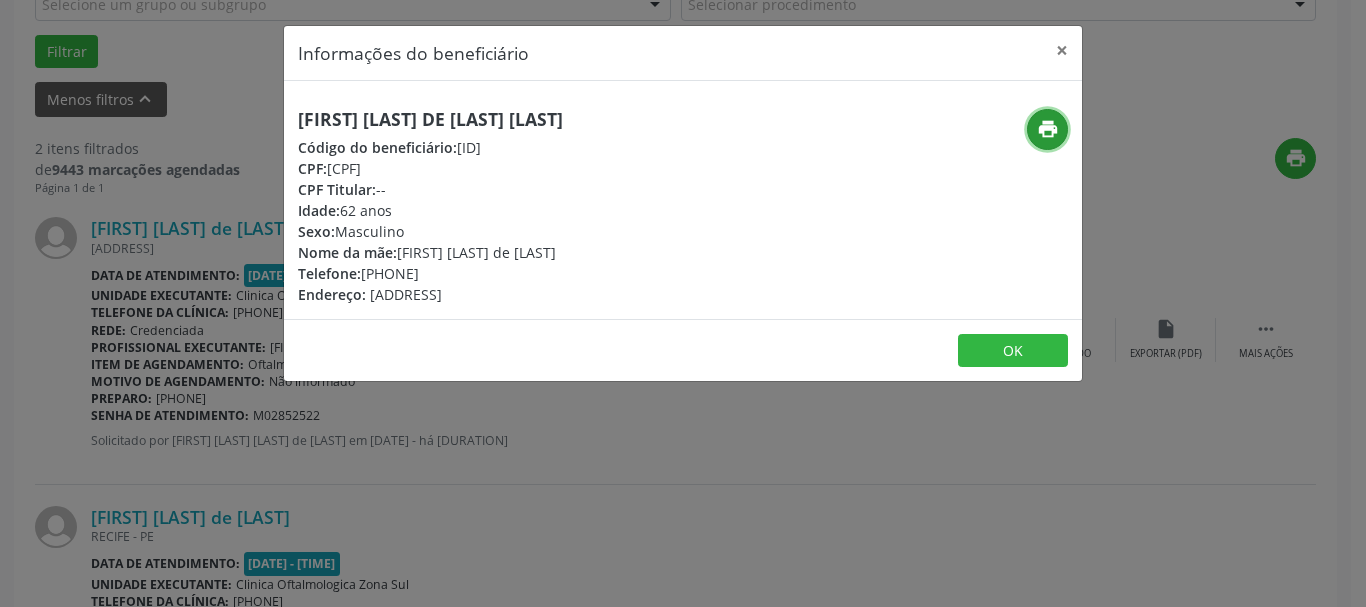 click on "print" at bounding box center [1047, 129] 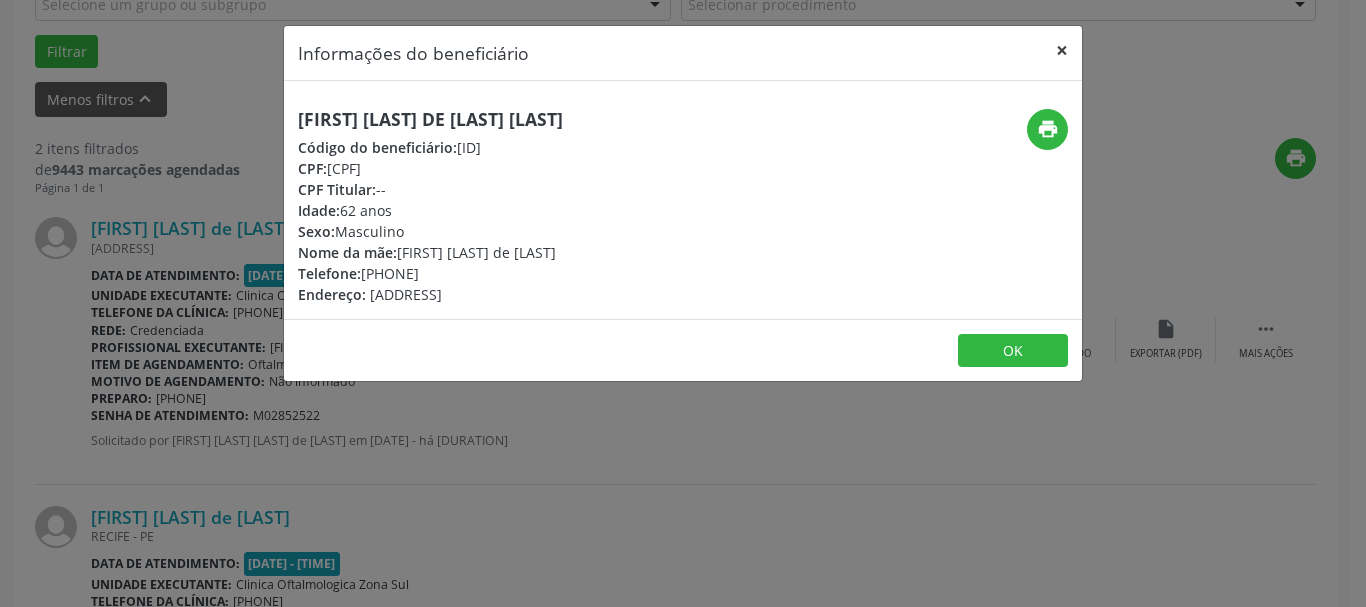 click on "×" at bounding box center [1062, 50] 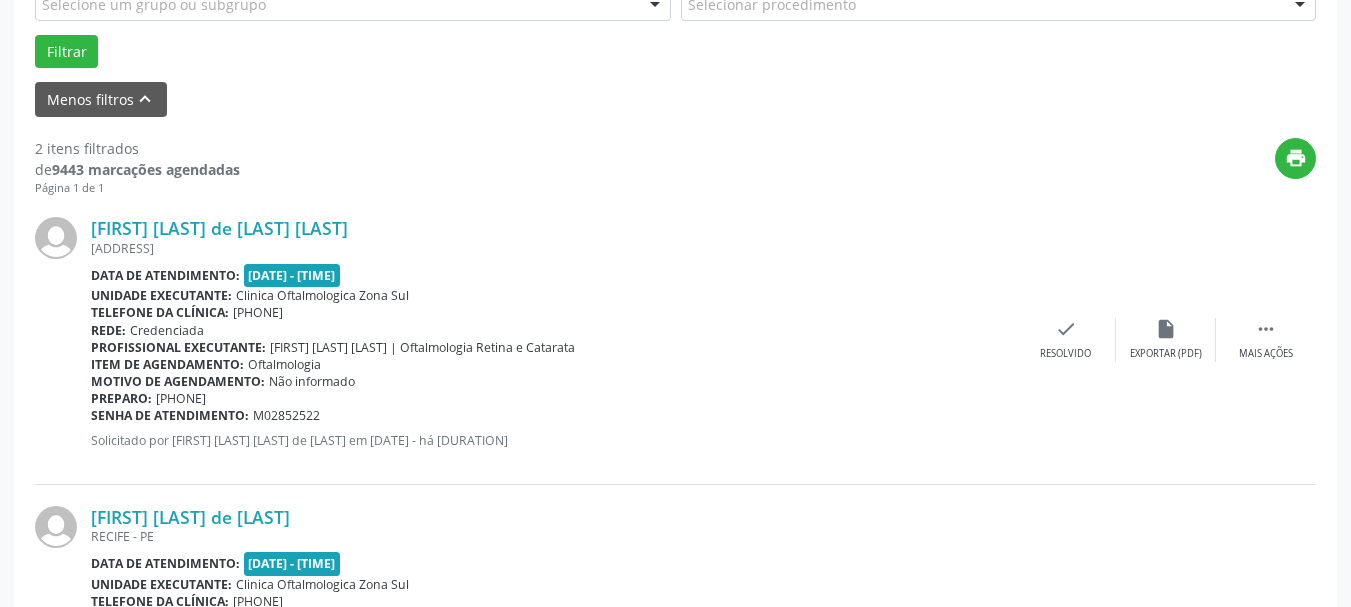 drag, startPoint x: 324, startPoint y: 416, endPoint x: 76, endPoint y: 394, distance: 248.97389 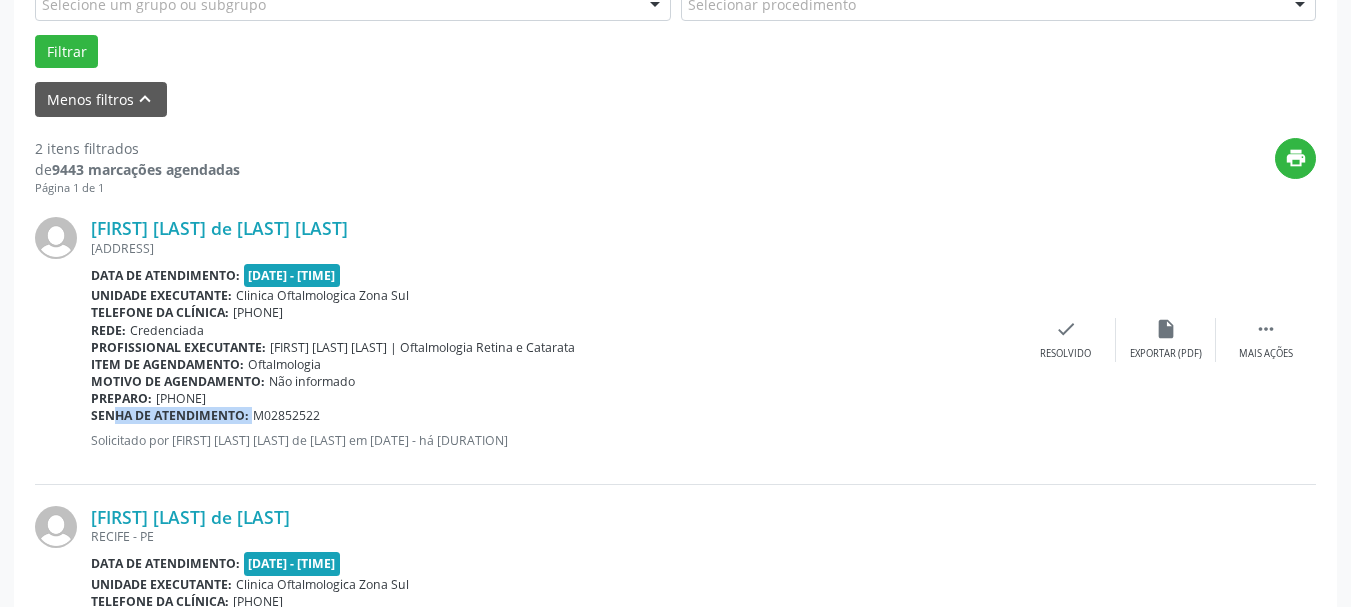 click on "Senha de atendimento:" at bounding box center (170, 415) 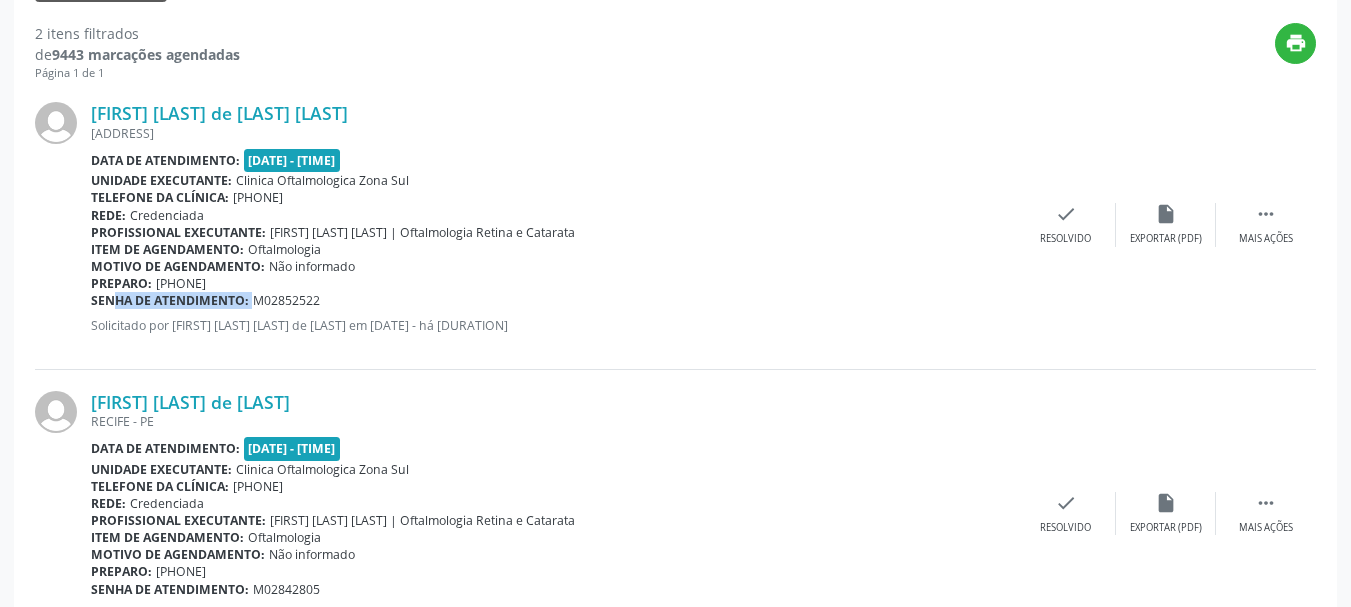 scroll, scrollTop: 794, scrollLeft: 0, axis: vertical 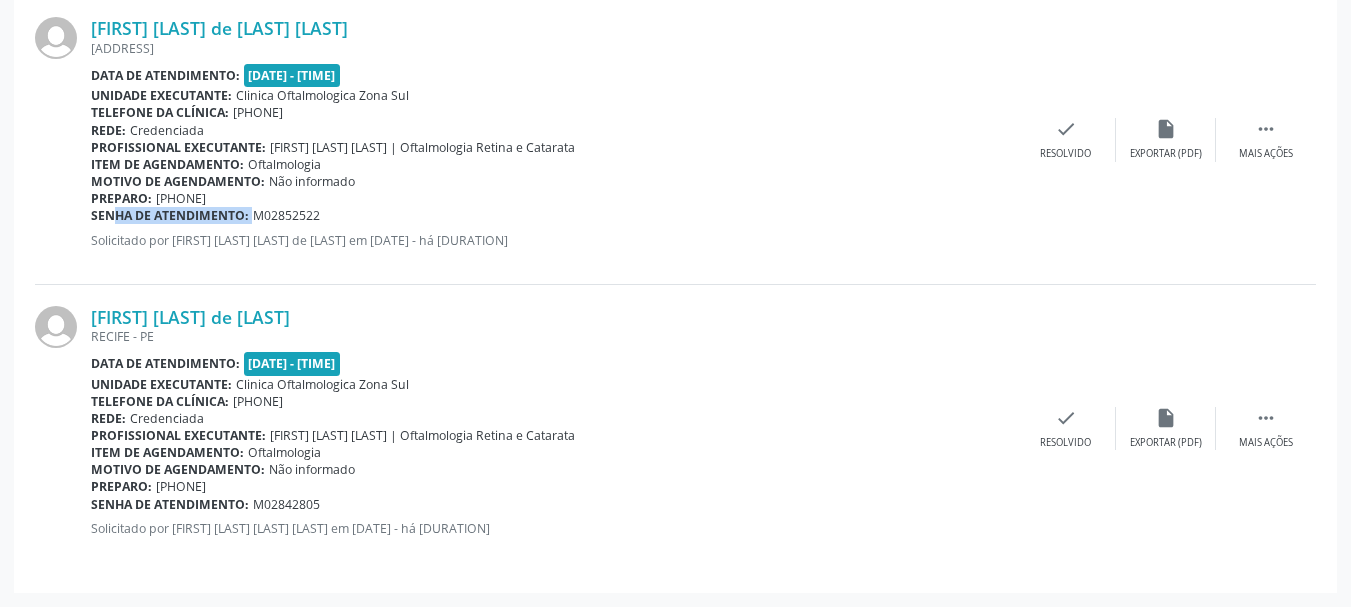 drag, startPoint x: 80, startPoint y: 318, endPoint x: 414, endPoint y: 320, distance: 334.00598 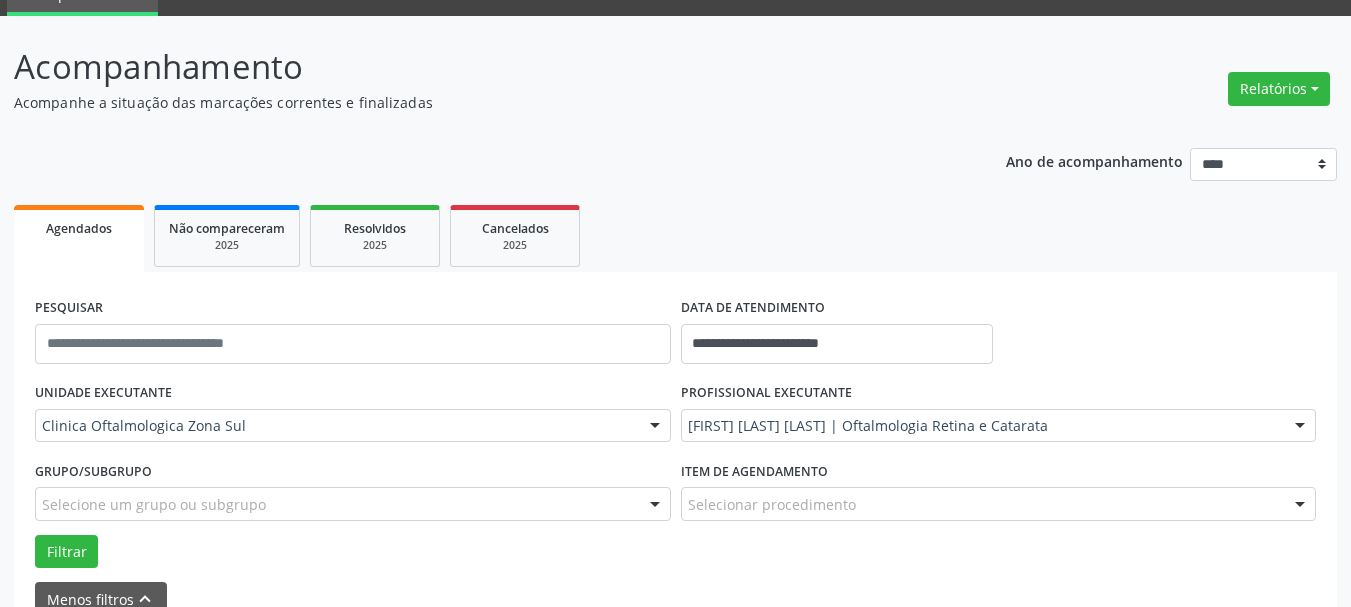scroll, scrollTop: 0, scrollLeft: 0, axis: both 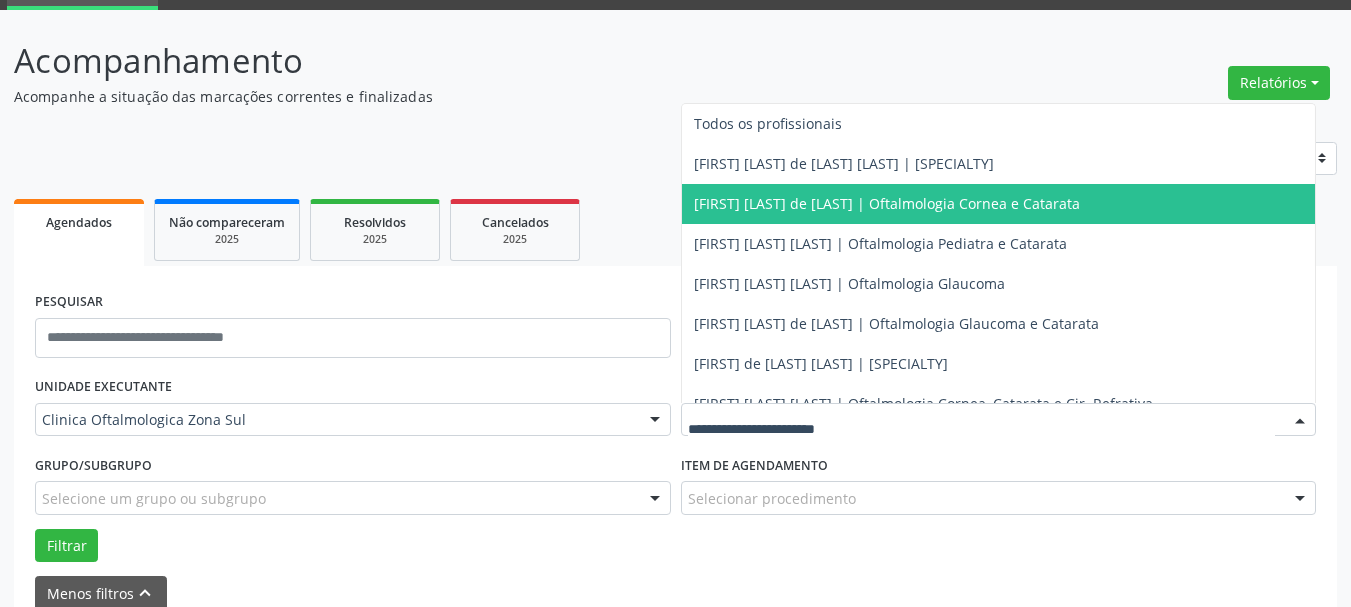 click on "[FIRST] [LAST] de [LAST] | Oftalmologia Cornea e Catarata" at bounding box center [887, 203] 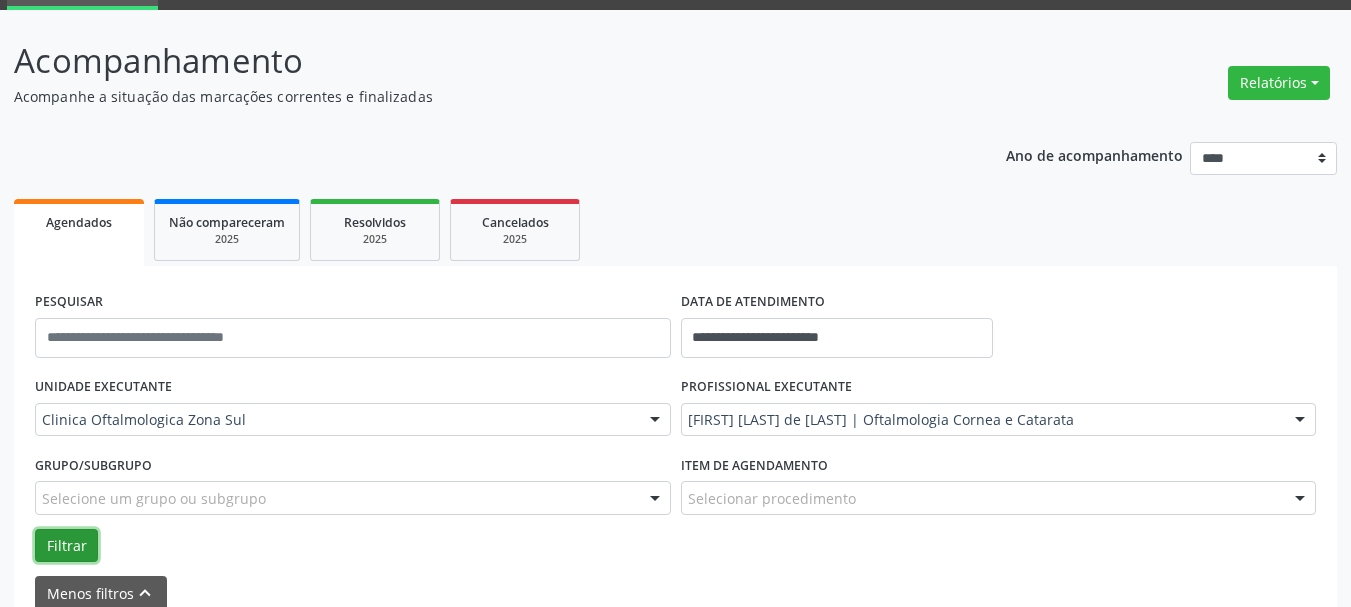 click on "Filtrar" at bounding box center [66, 546] 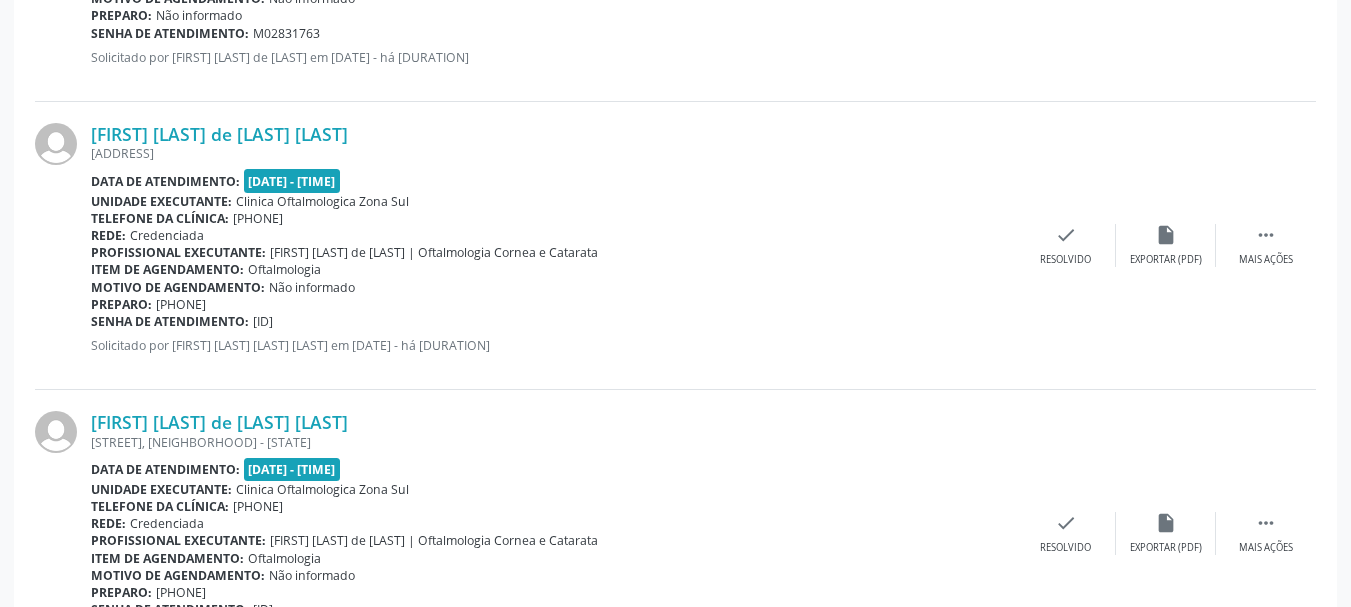 scroll, scrollTop: 2376, scrollLeft: 0, axis: vertical 